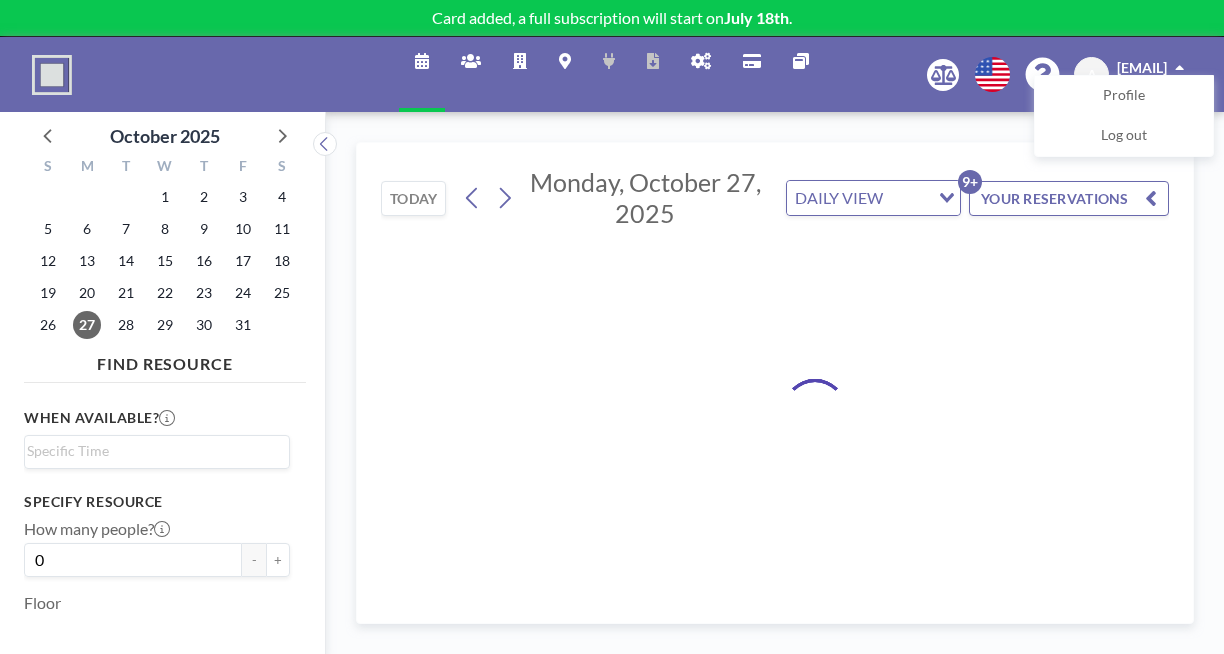 scroll, scrollTop: 0, scrollLeft: 0, axis: both 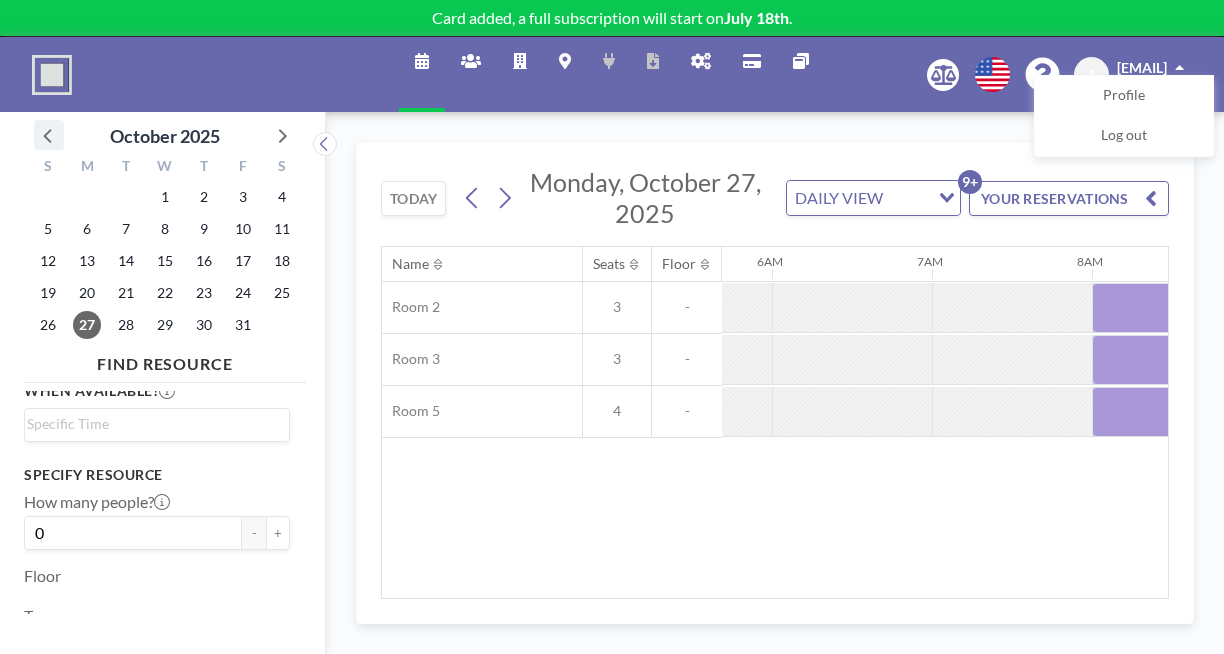 click 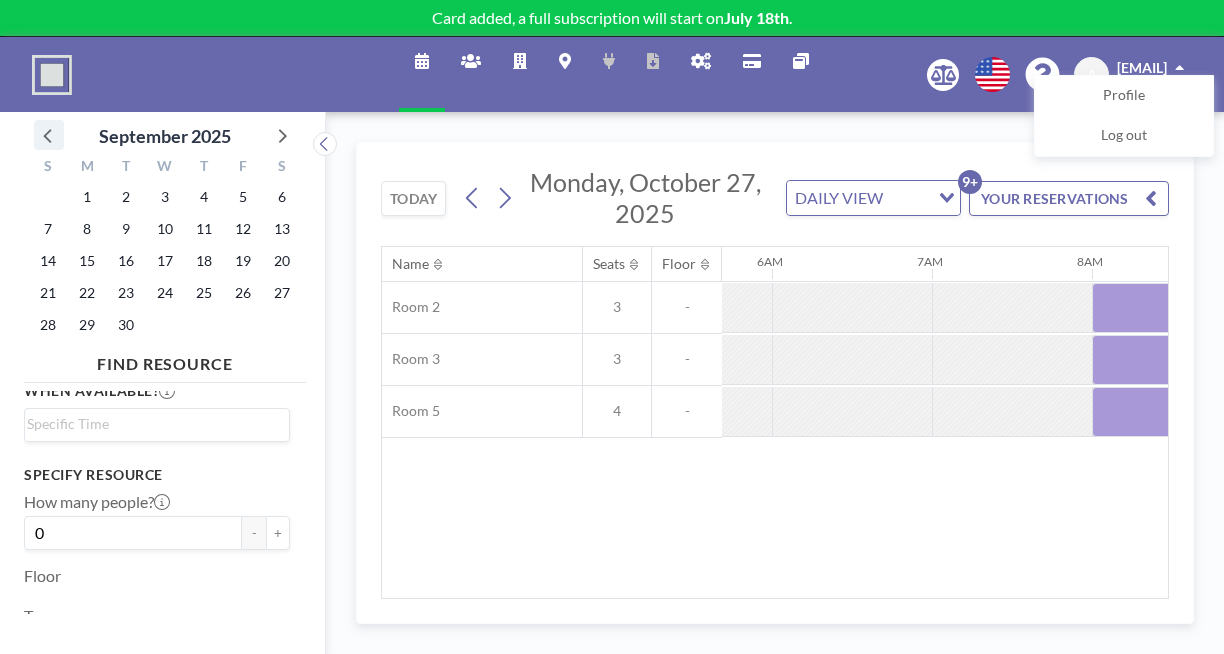 click 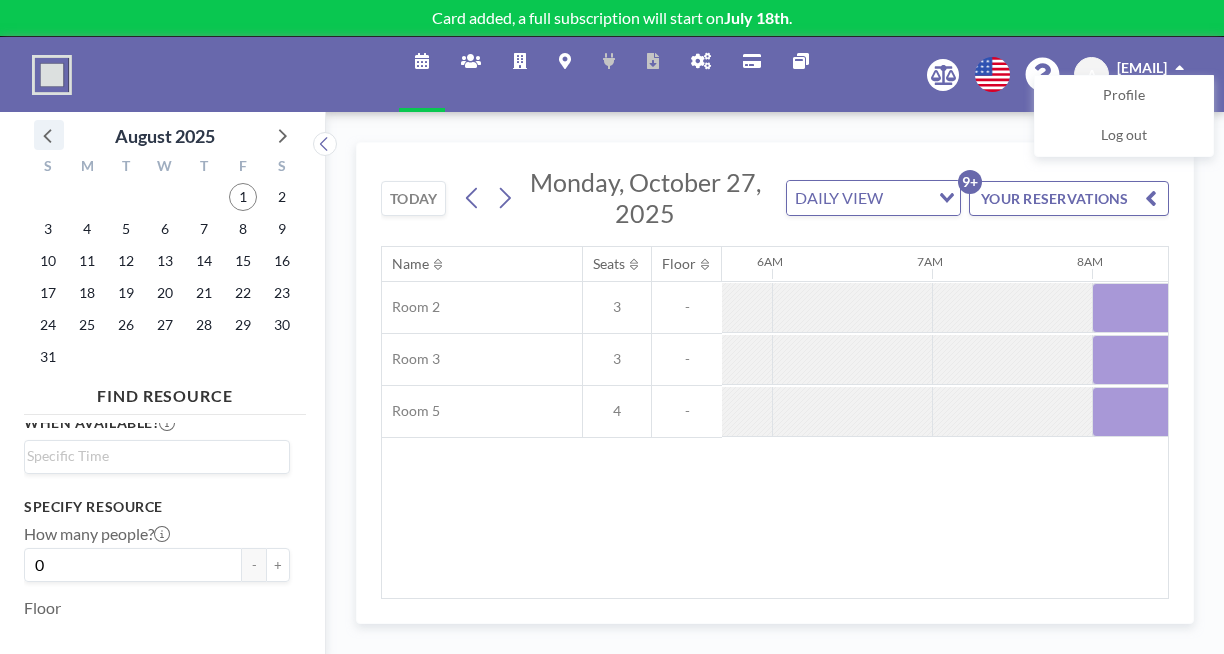 click 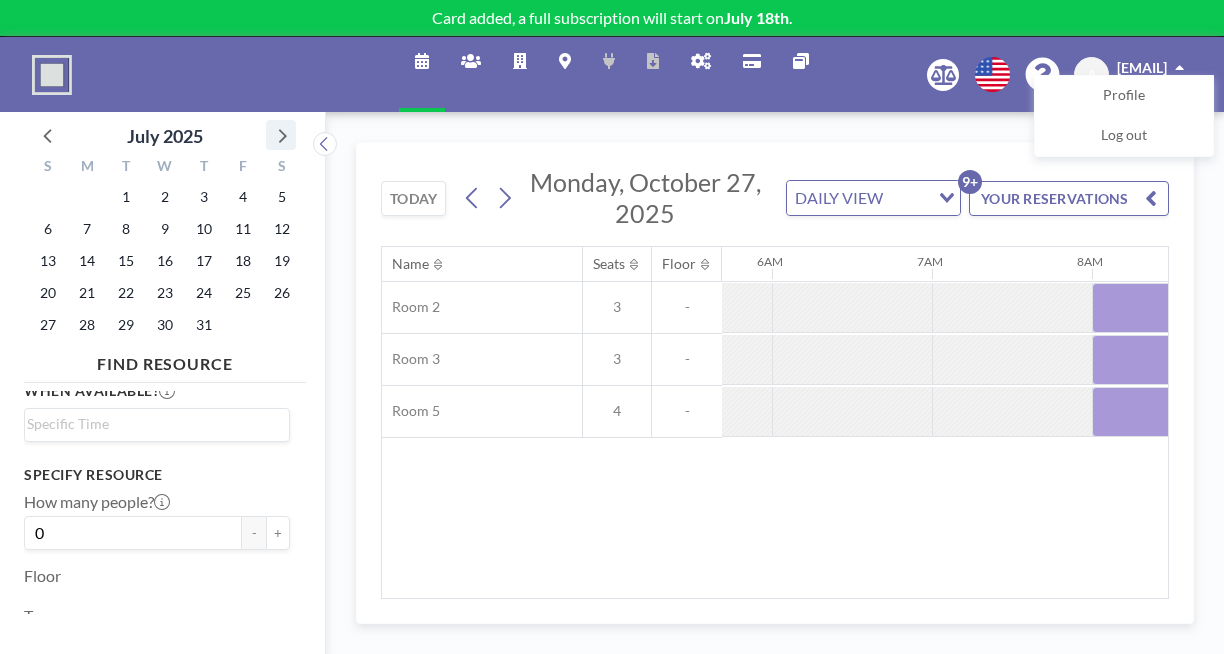 click 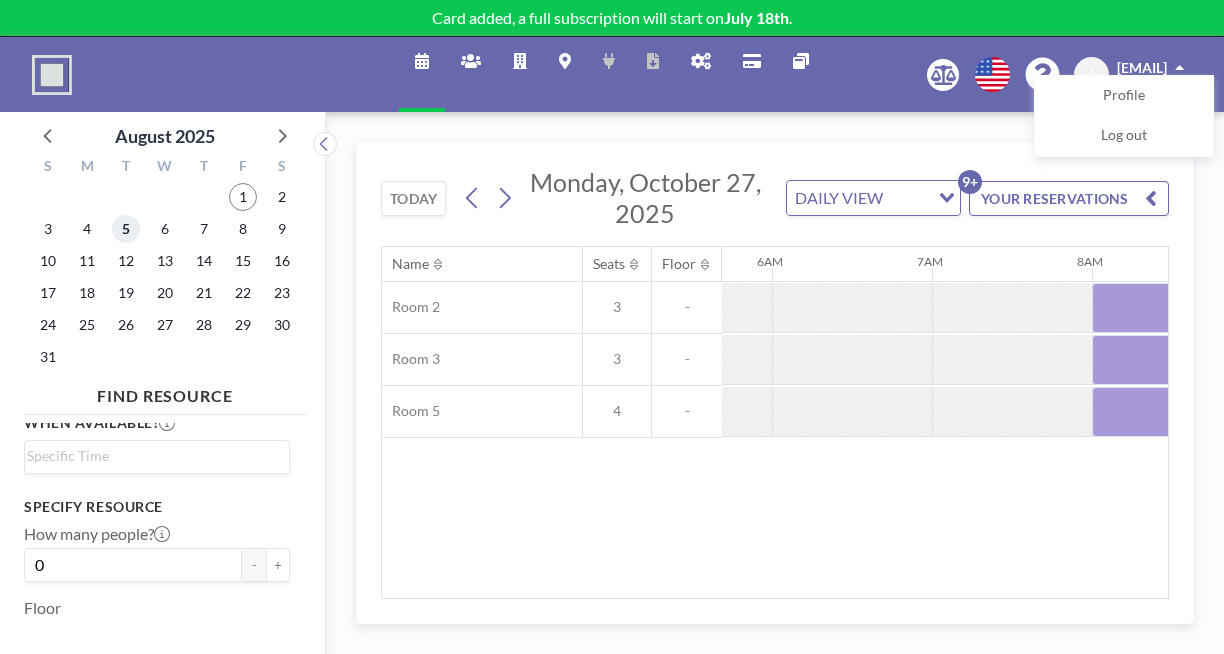 click on "5" at bounding box center (126, 229) 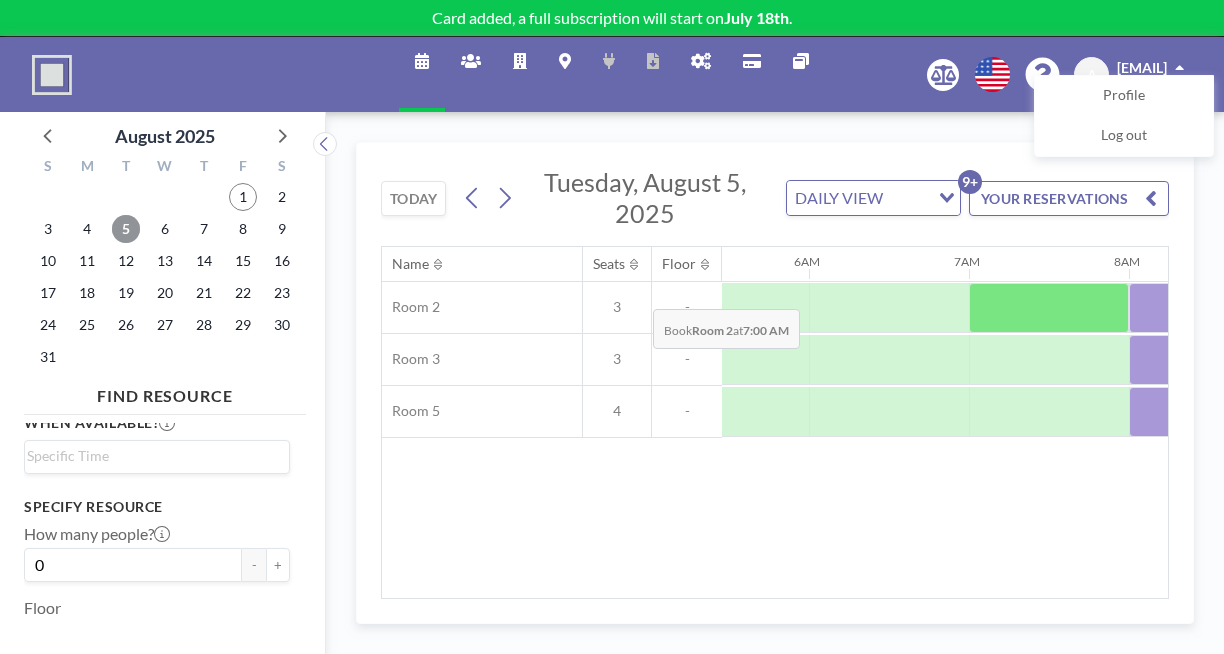 scroll, scrollTop: 0, scrollLeft: 910, axis: horizontal 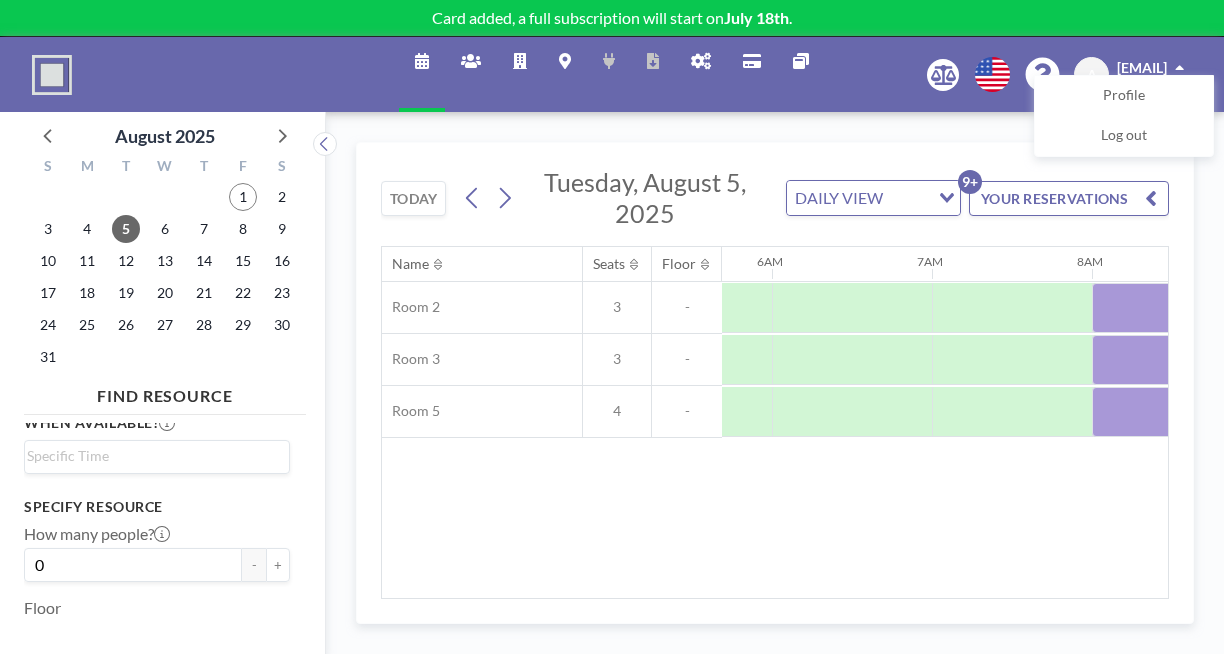 click at bounding box center (1932, 360) 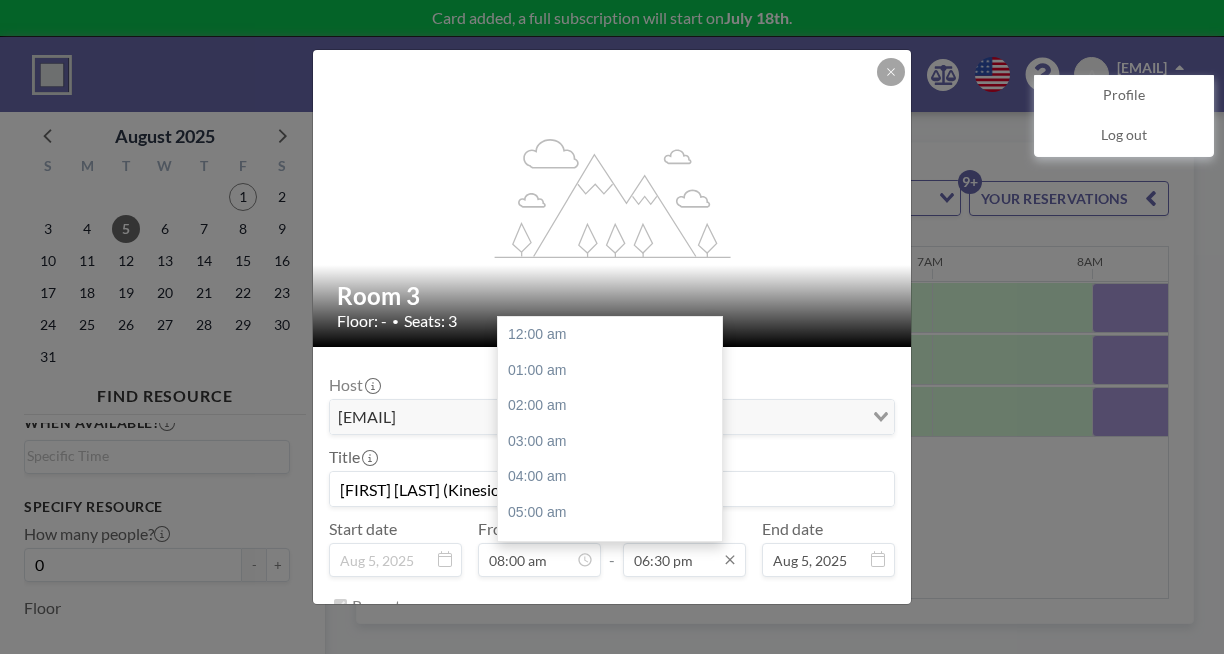 click on "06:30 pm" at bounding box center (684, 560) 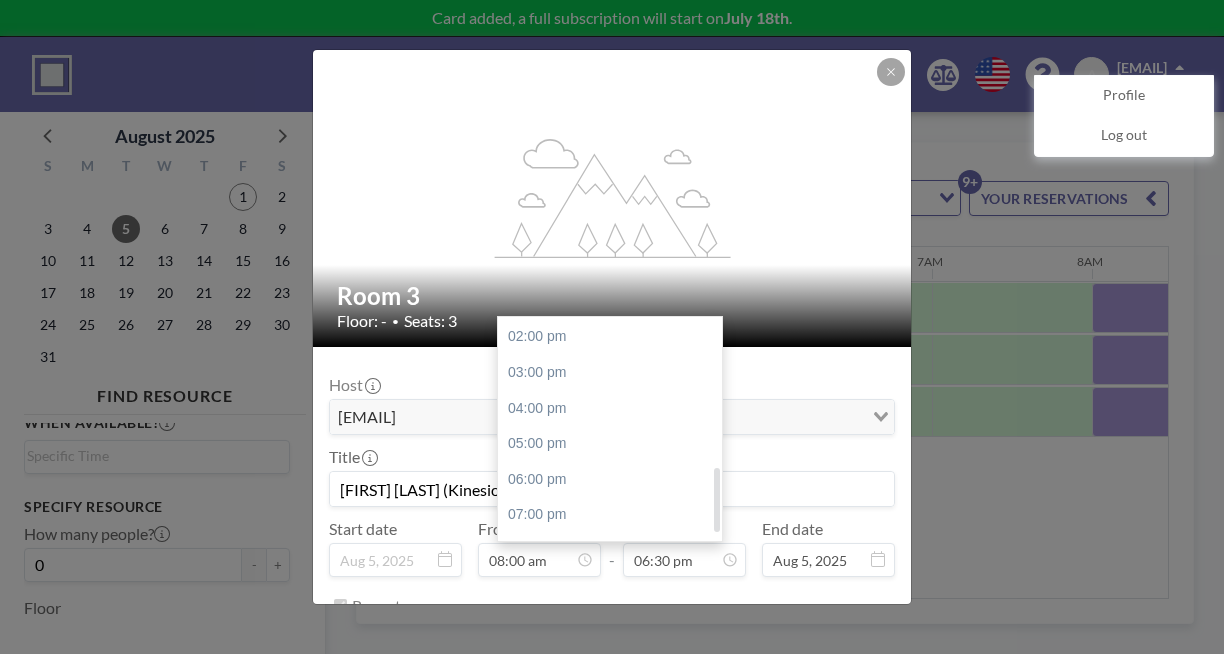 scroll, scrollTop: 491, scrollLeft: 0, axis: vertical 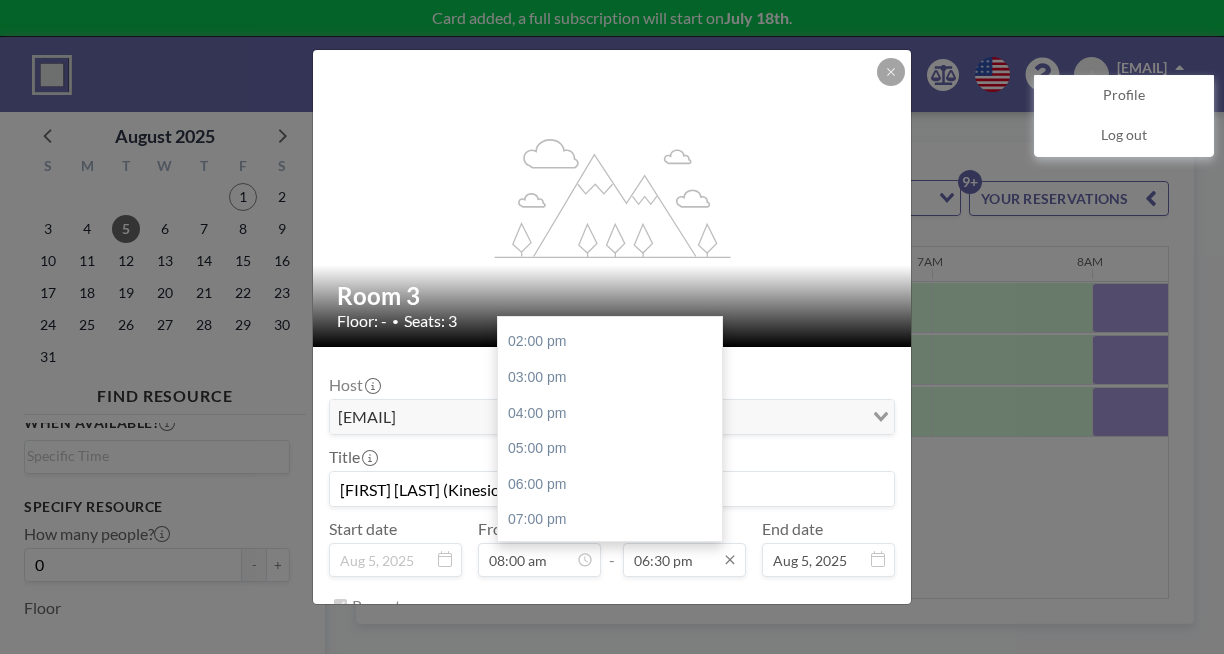 click on "06:30 pm" at bounding box center (684, 560) 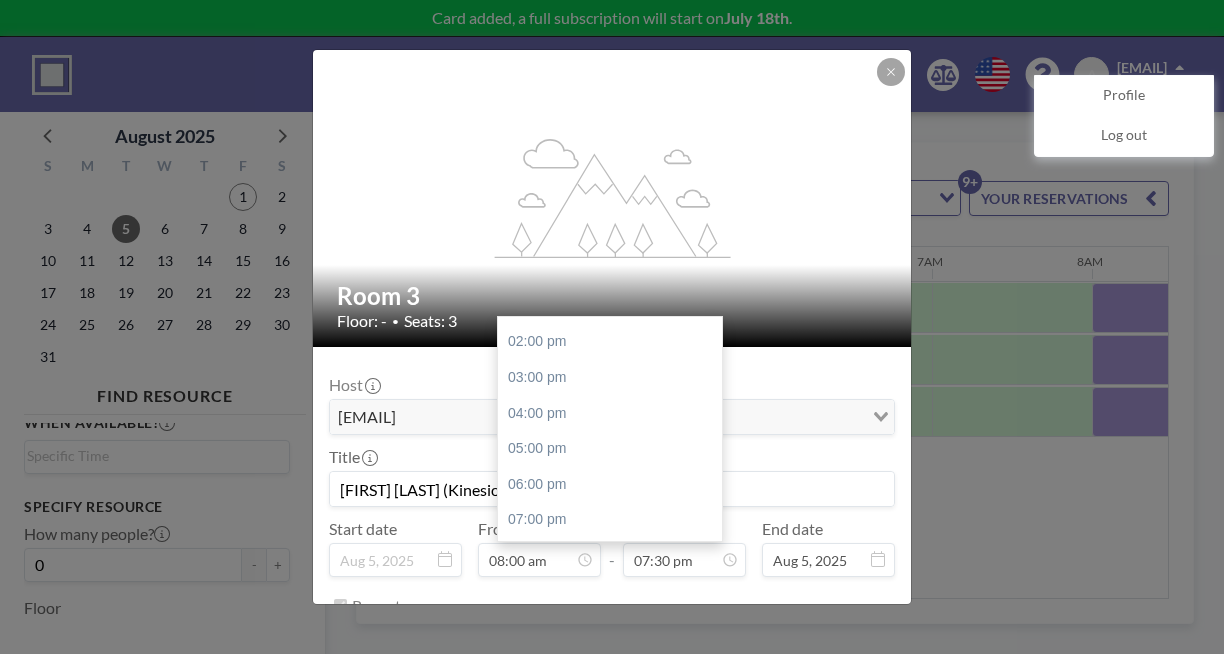 type on "07:30 pm" 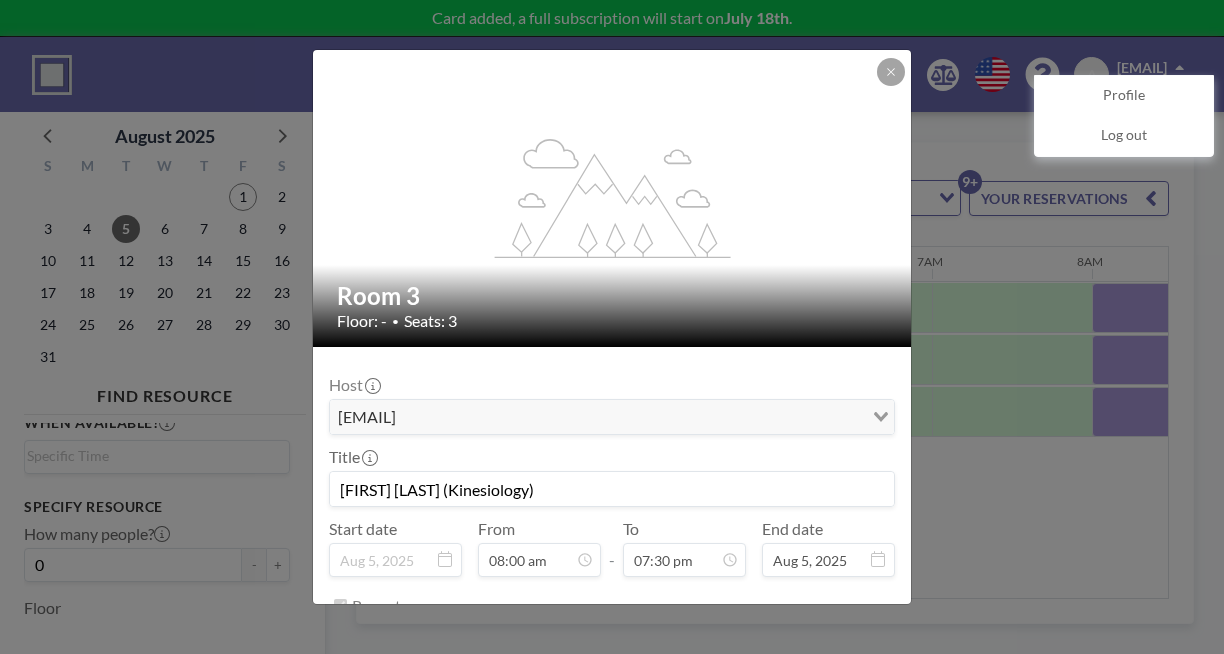 click on "Repeat" at bounding box center [623, 605] 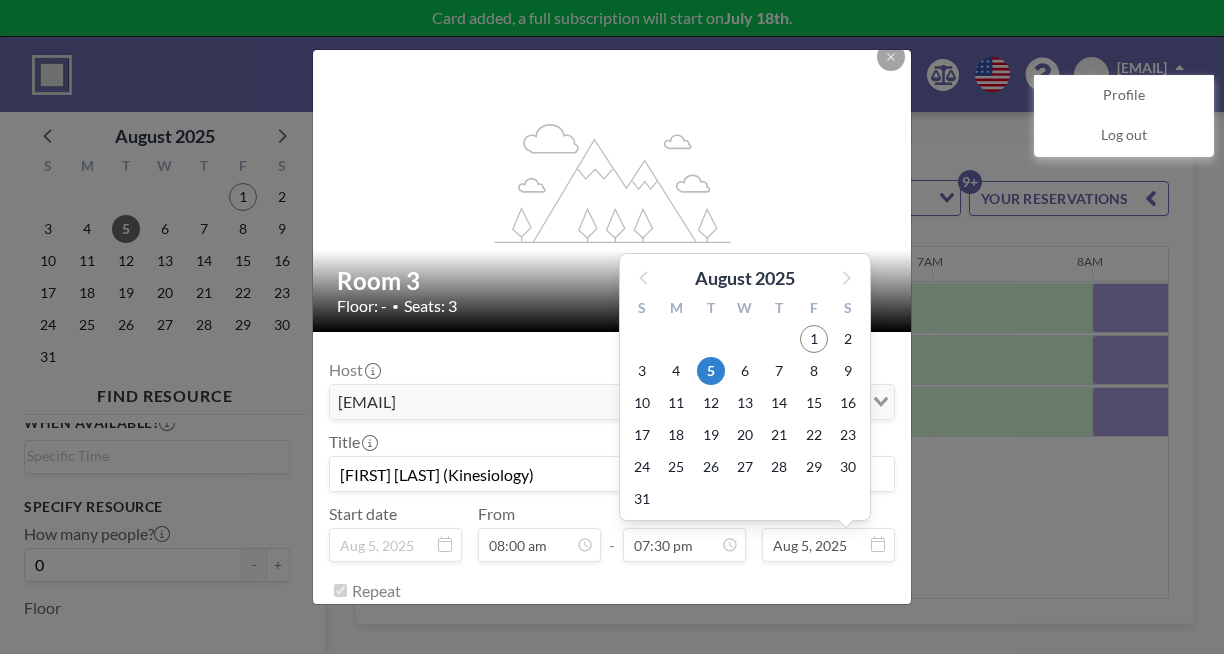 click on "Aug 5, 2025" at bounding box center [828, 545] 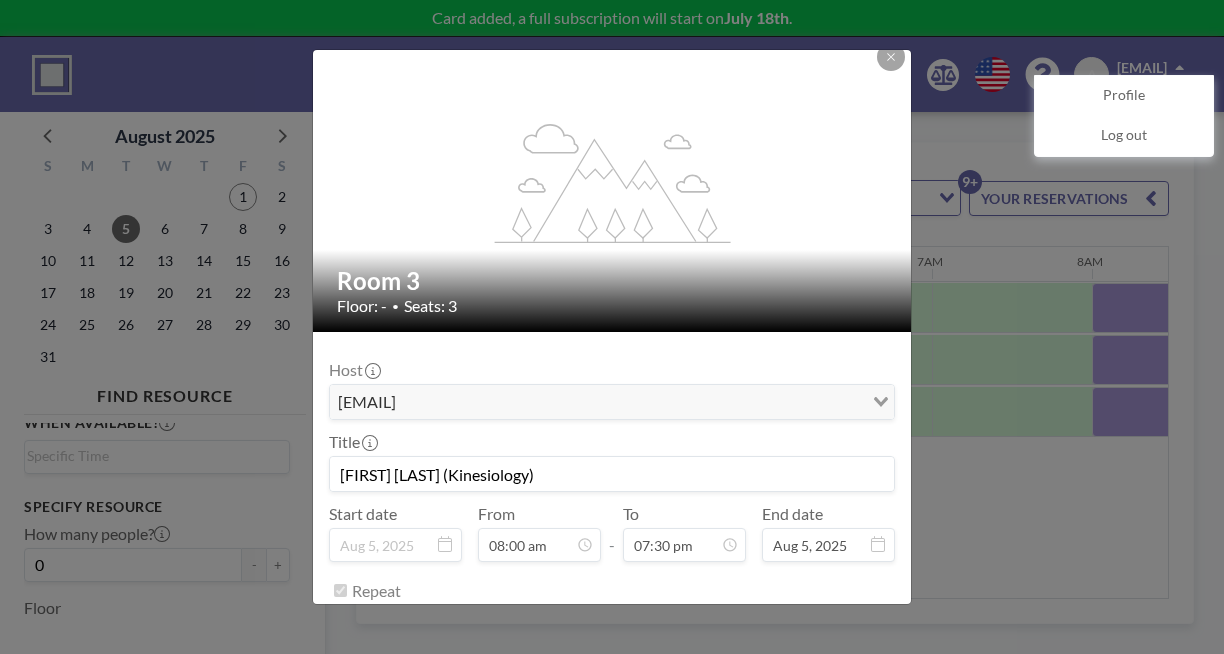 click on "SAVE CHANGES" at bounding box center [832, 692] 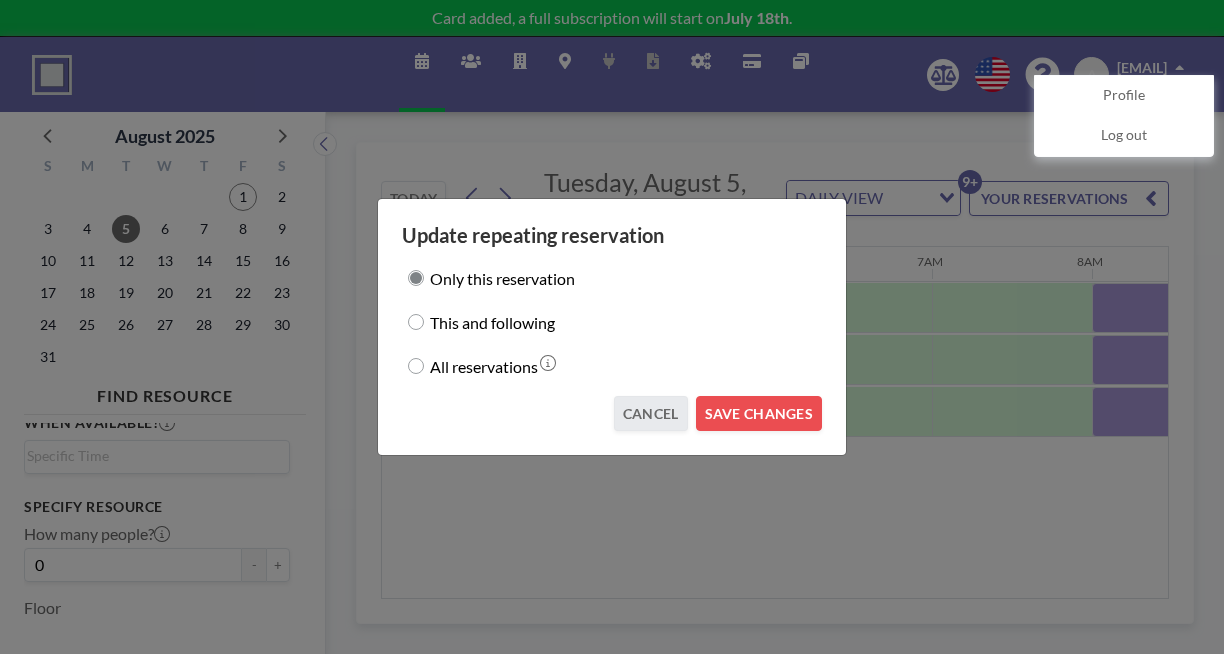 click on "This and following" at bounding box center [492, 322] 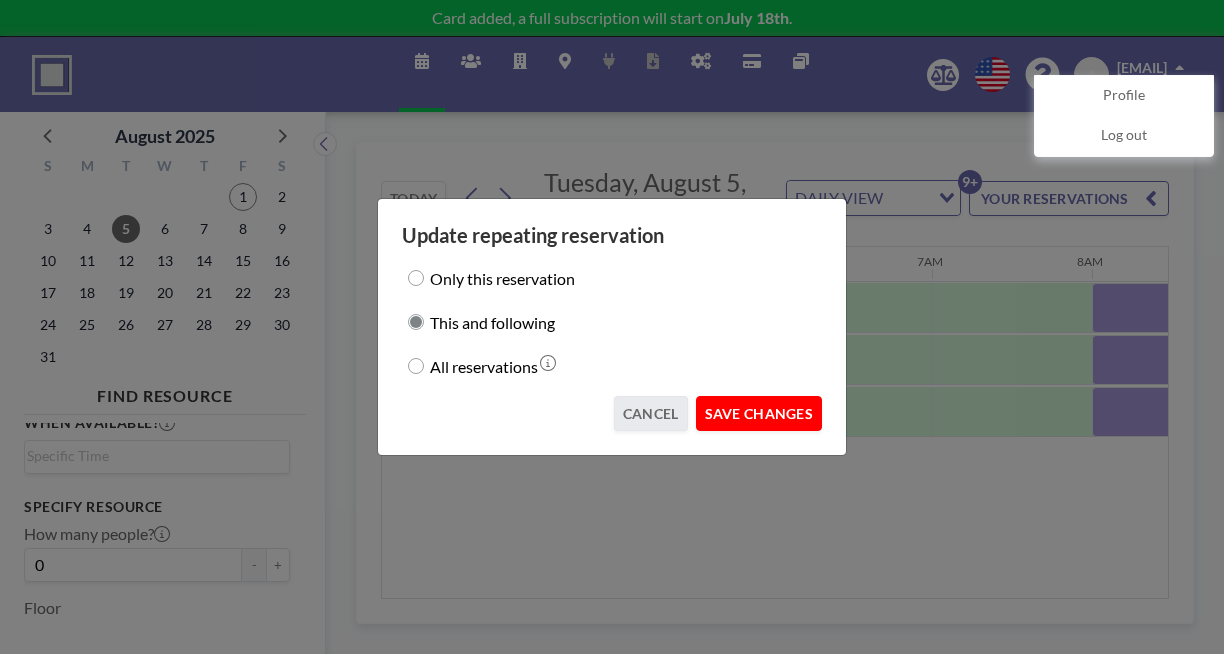 click on "SAVE CHANGES" at bounding box center [759, 413] 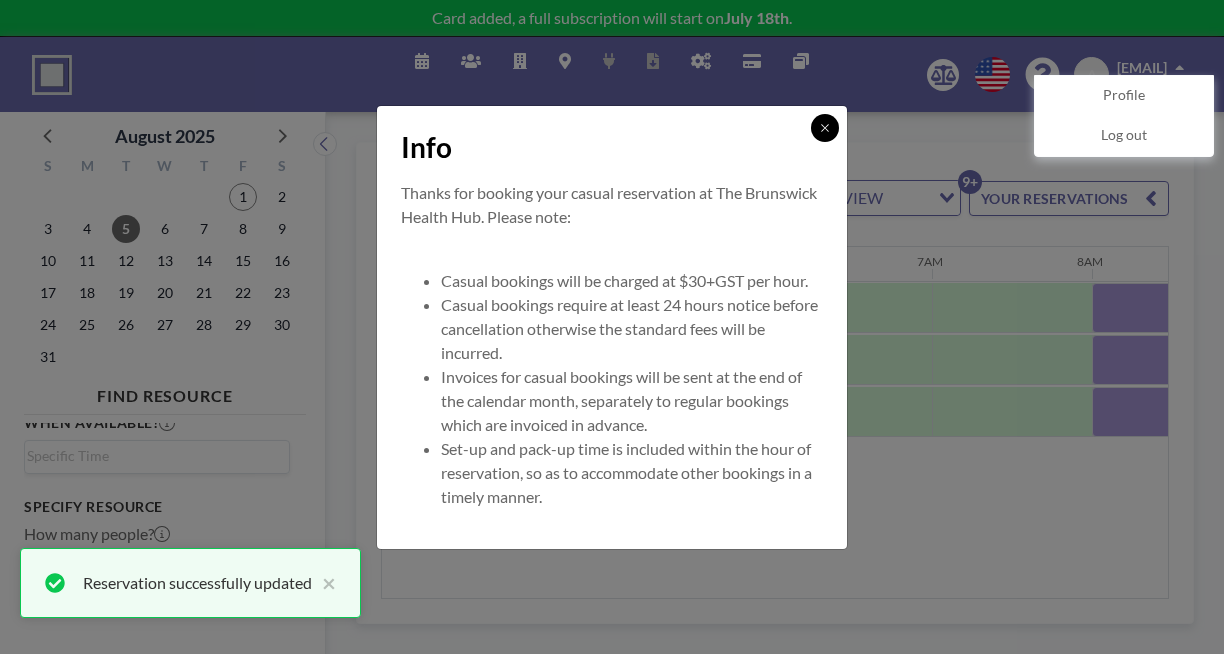 click at bounding box center (825, 128) 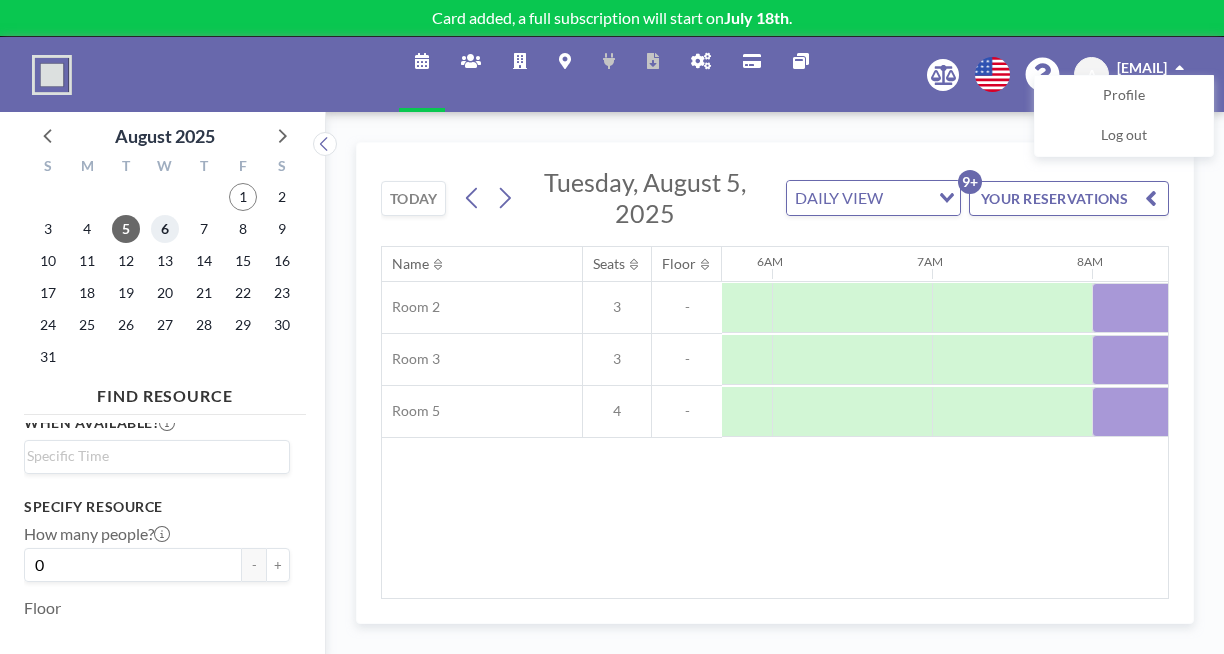 click on "6" at bounding box center [165, 229] 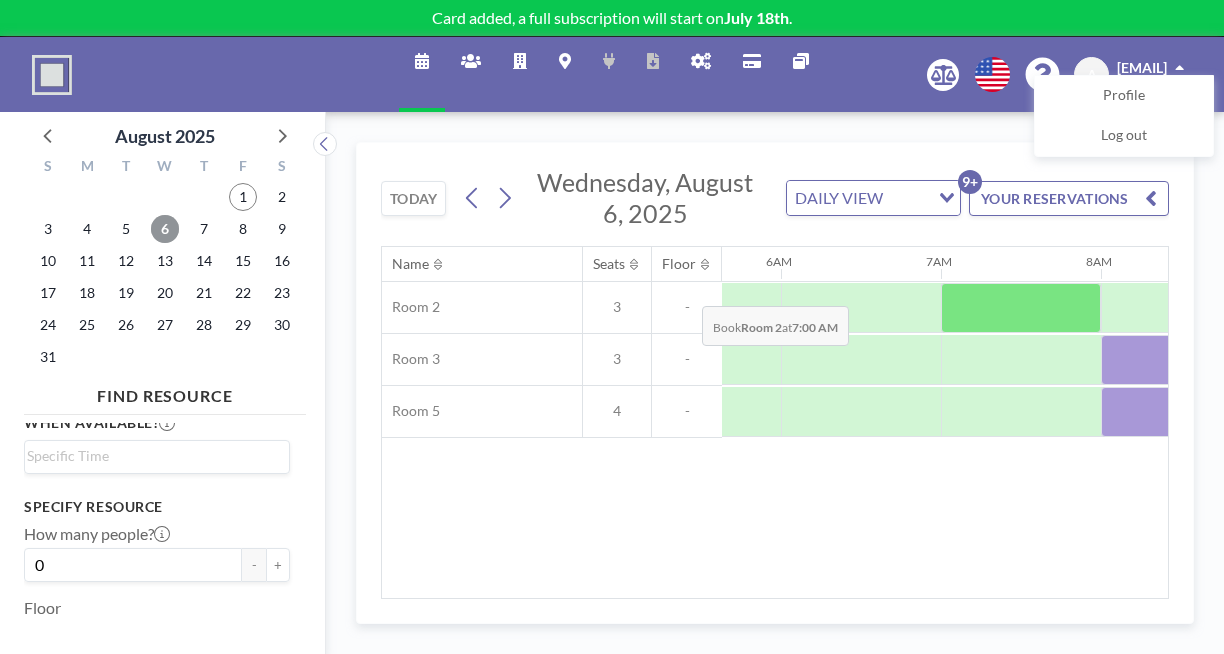 scroll, scrollTop: 0, scrollLeft: 910, axis: horizontal 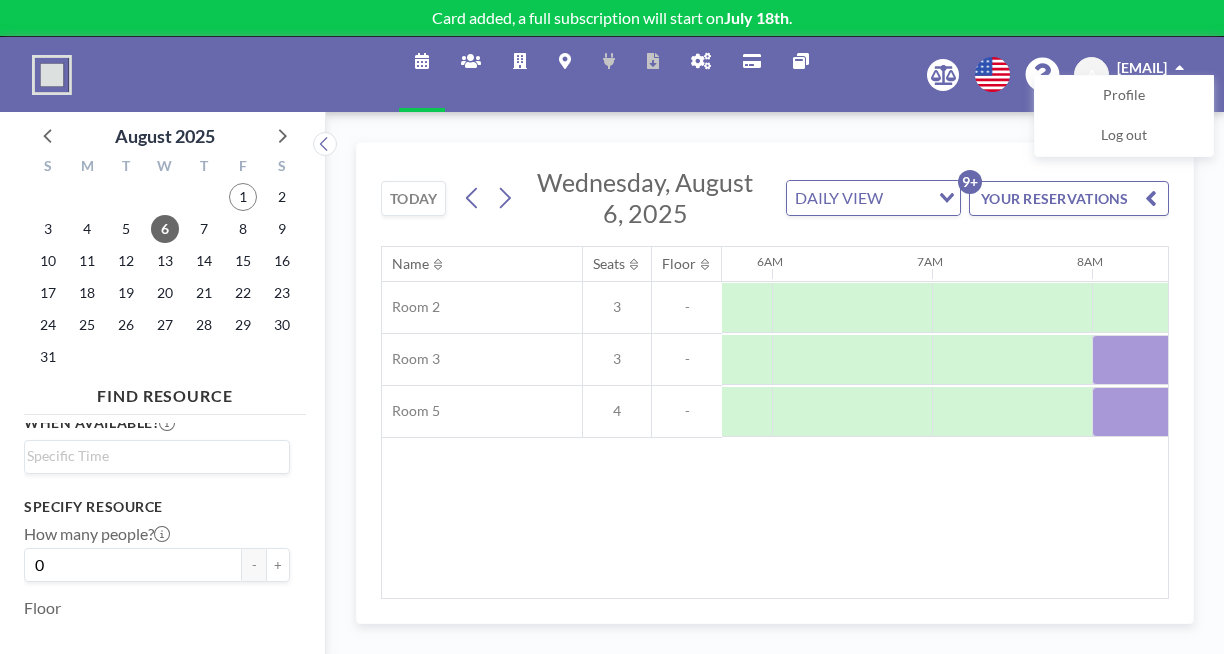 click at bounding box center [1932, 360] 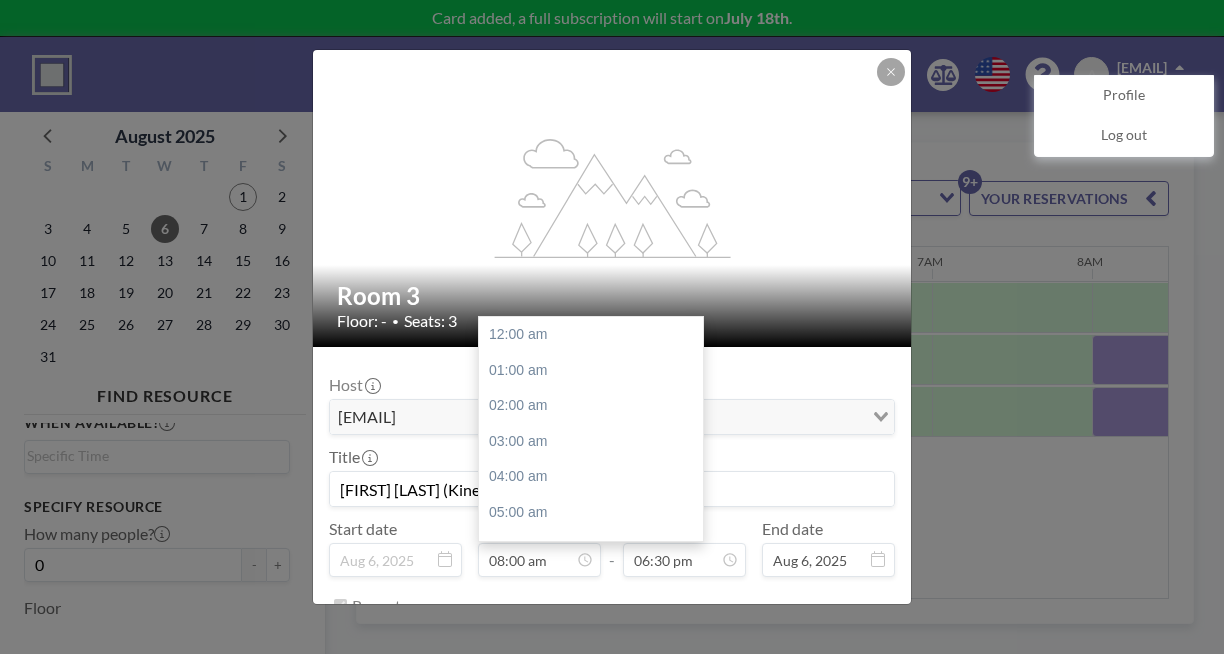 scroll, scrollTop: 255, scrollLeft: 0, axis: vertical 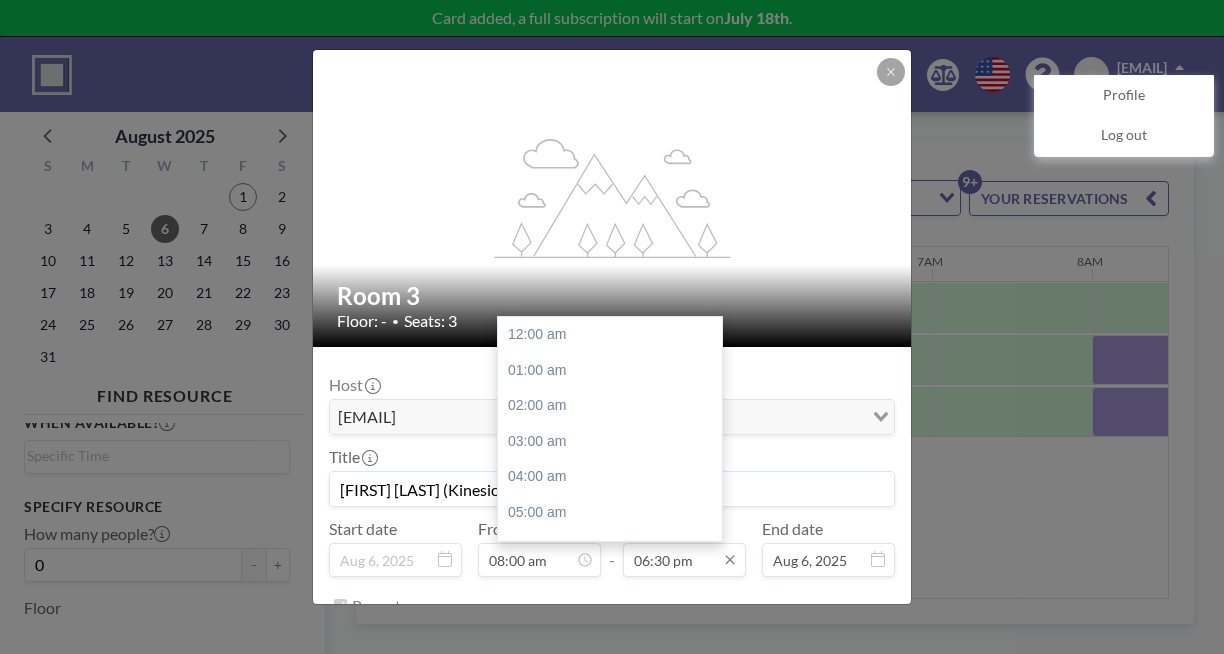 click on "06:30 pm" at bounding box center (684, 560) 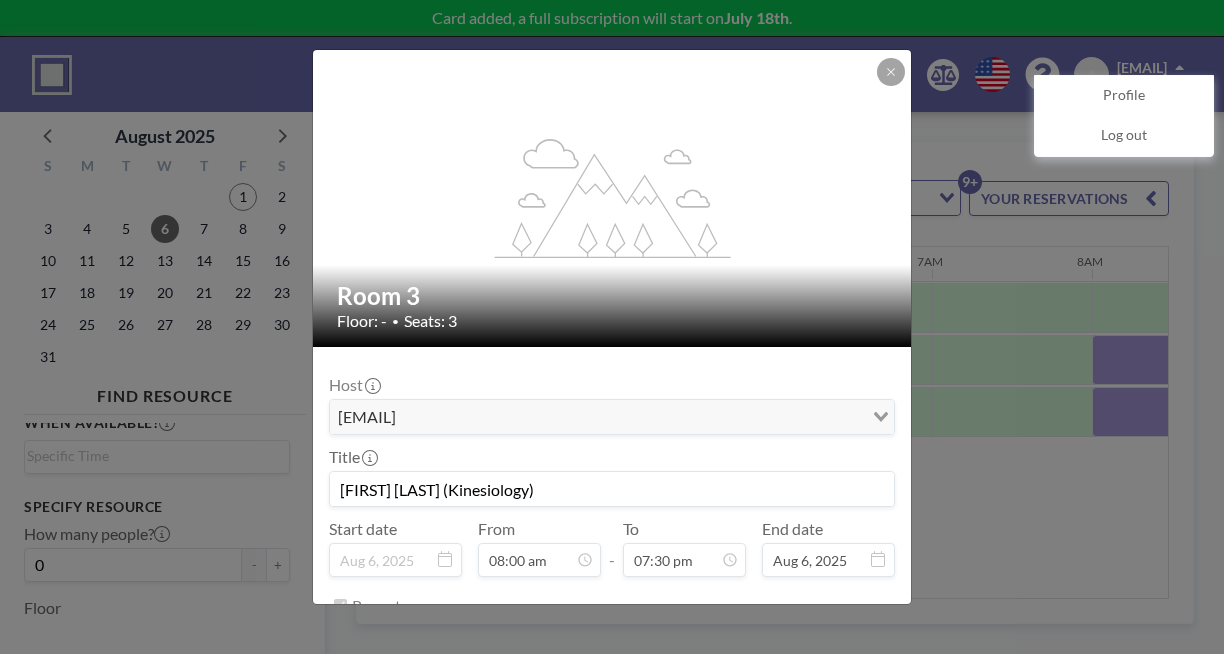 type on "07:30 pm" 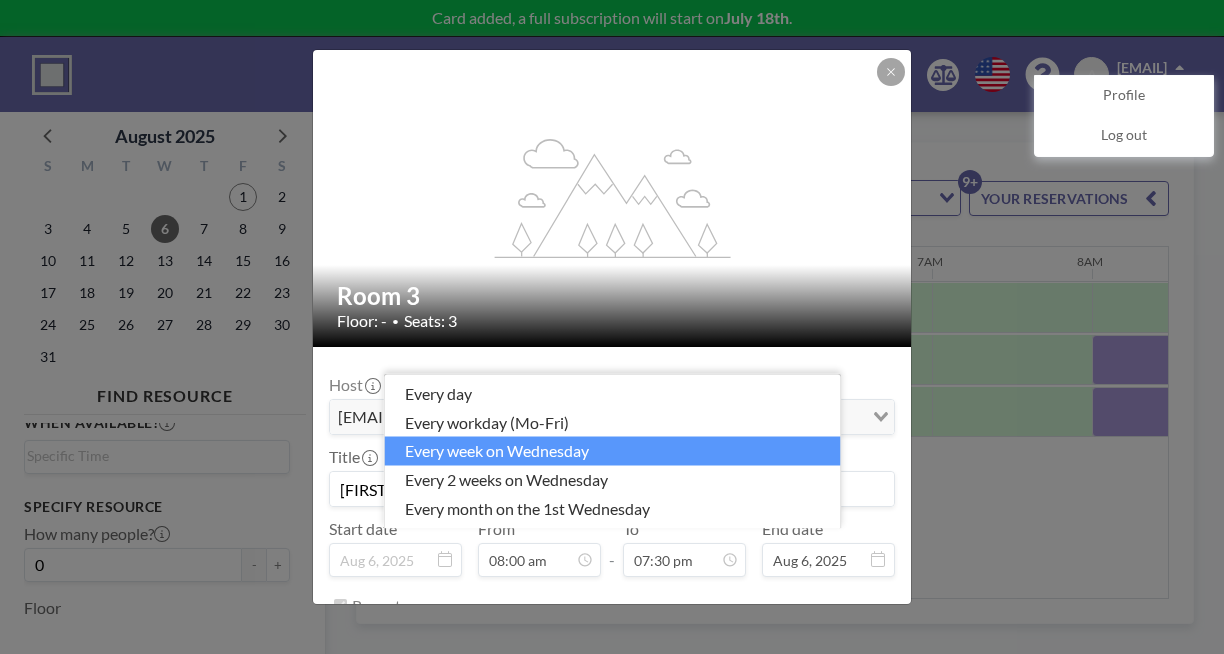 click on "every week on Wednesday
Loading..." at bounding box center (612, 648) 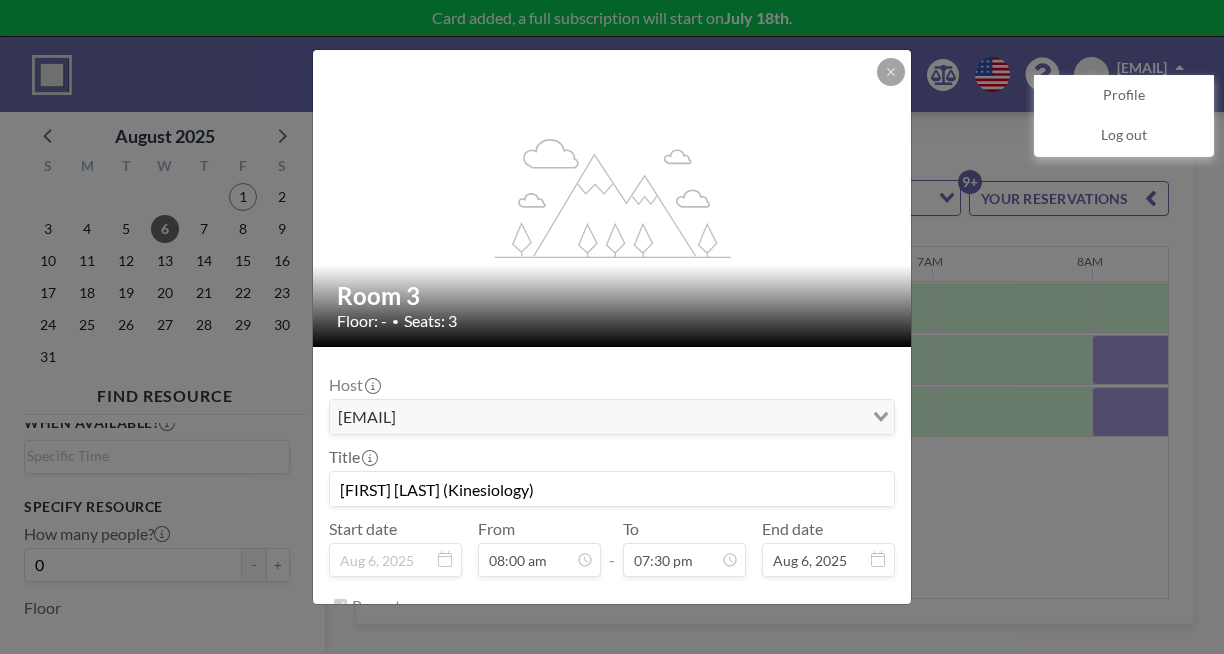 scroll, scrollTop: 15, scrollLeft: 0, axis: vertical 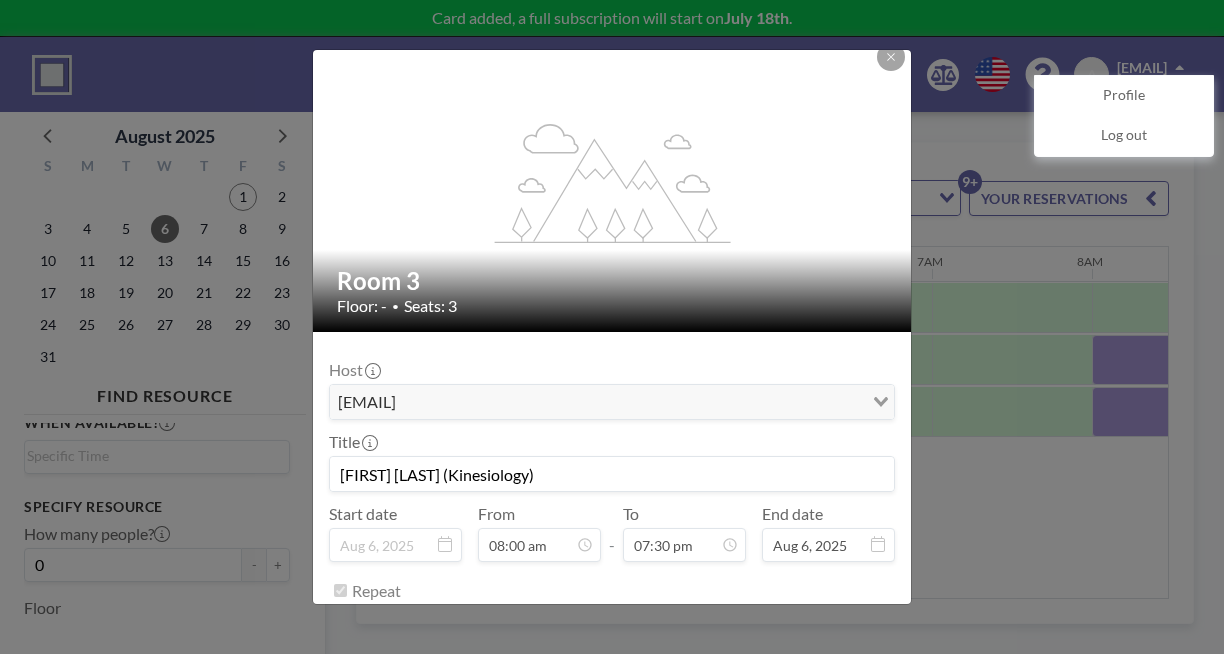 click on "SAVE CHANGES" at bounding box center [832, 692] 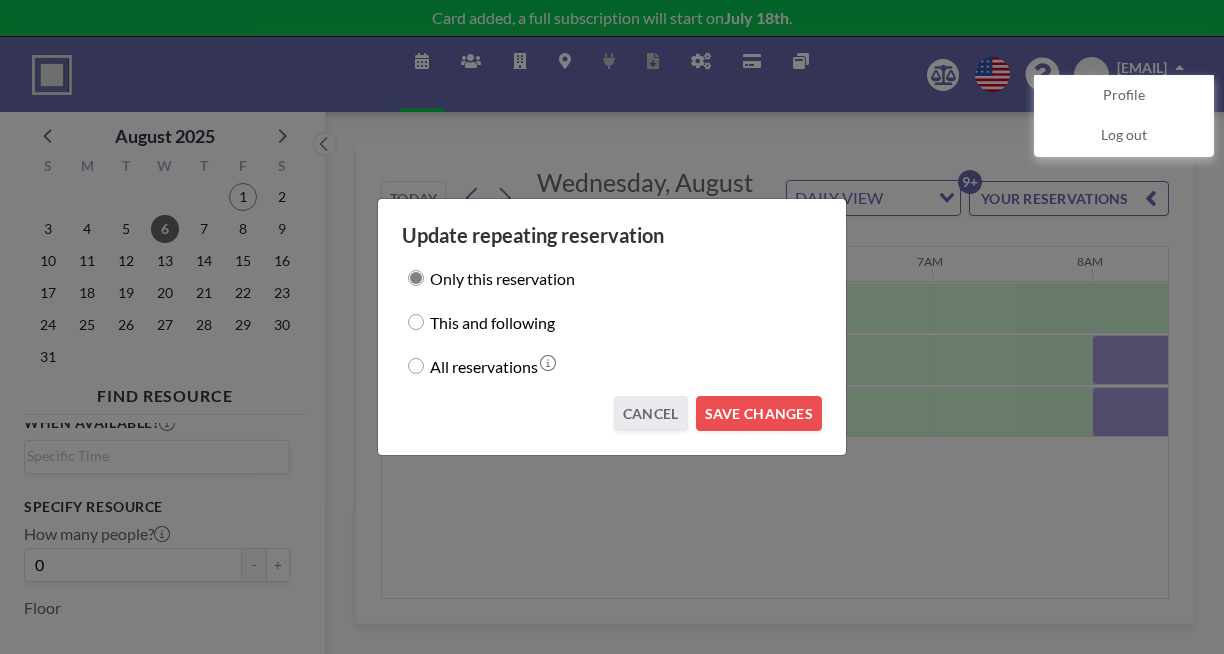 click on "This and following" at bounding box center [492, 322] 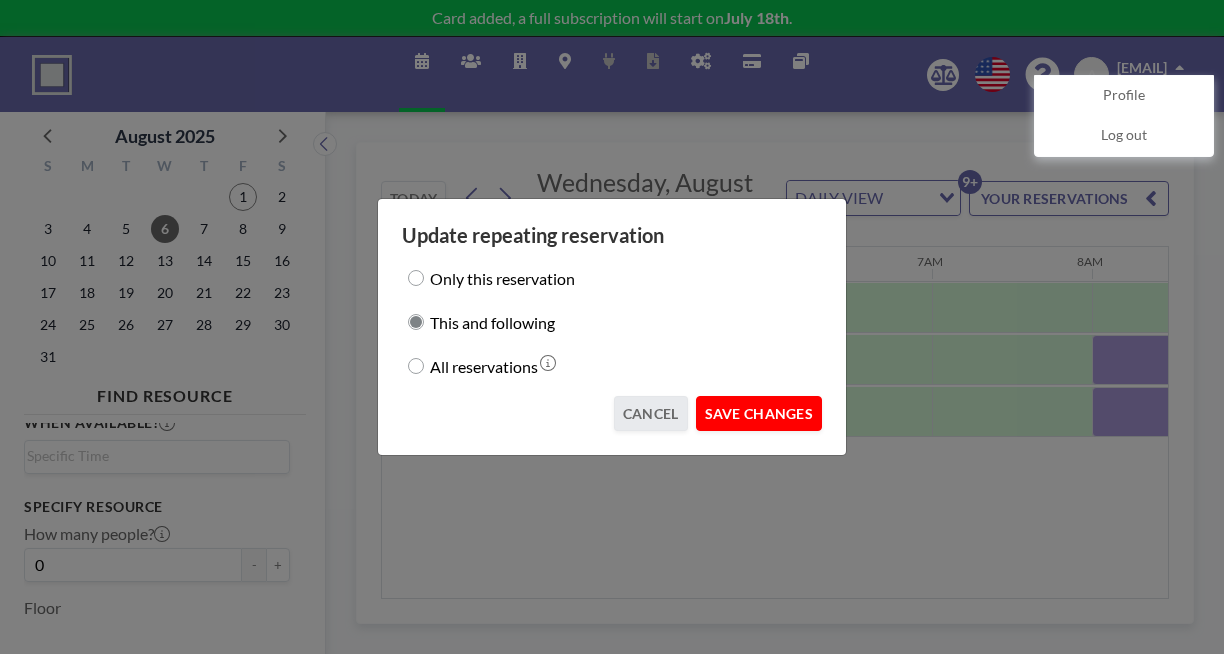 click on "SAVE CHANGES" at bounding box center (759, 413) 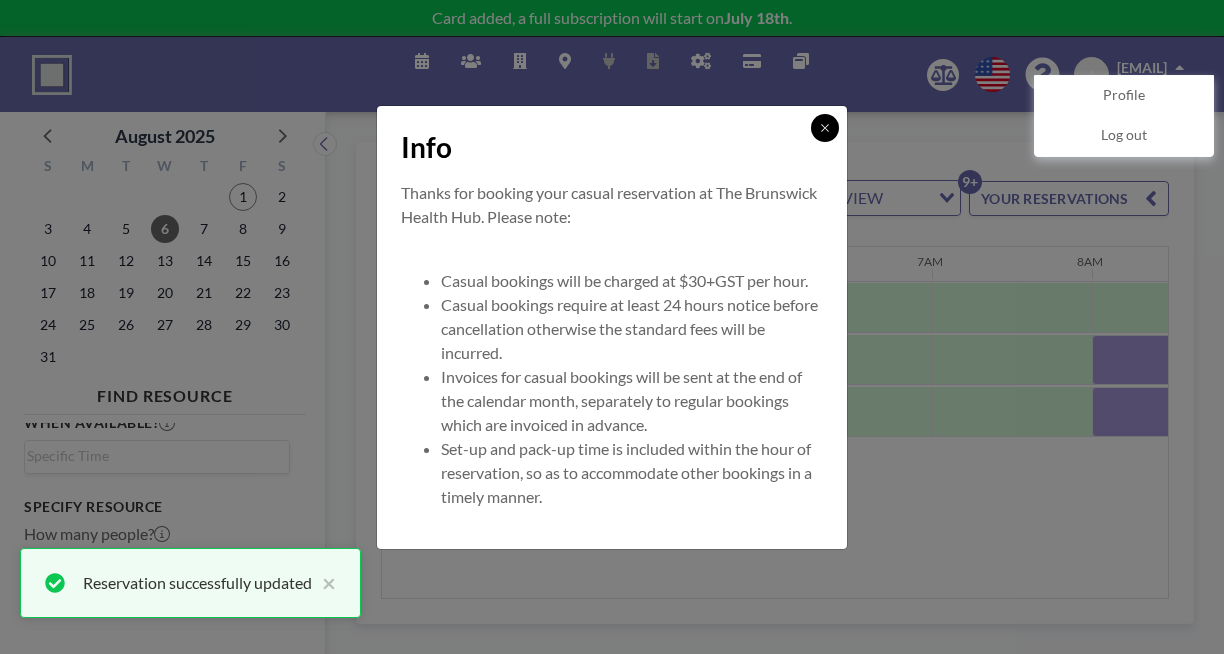 click 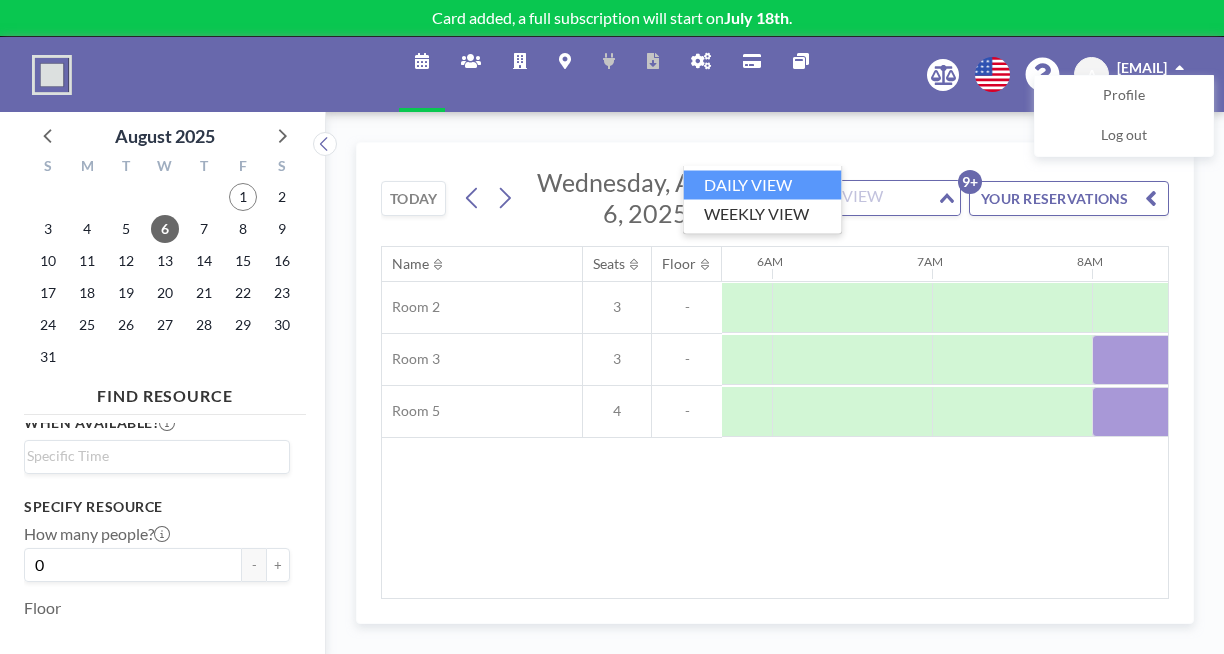 click on "DAILY VIEW
Loading..." at bounding box center (873, 198) 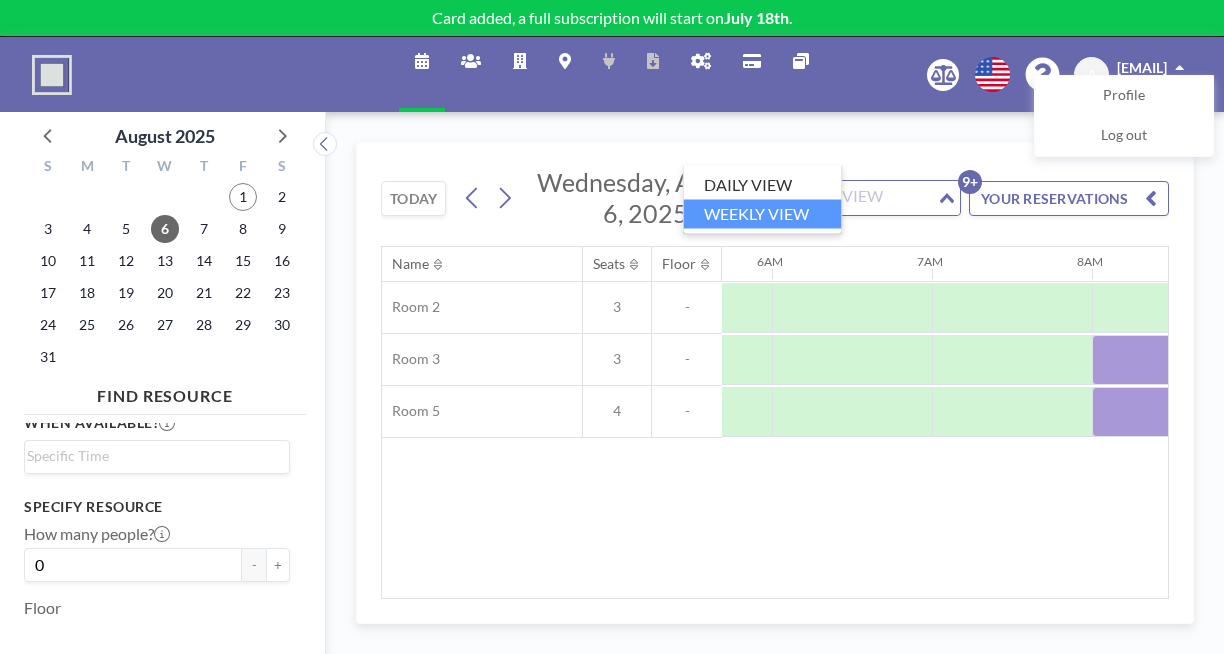 click on "WEEKLY VIEW" at bounding box center [763, 213] 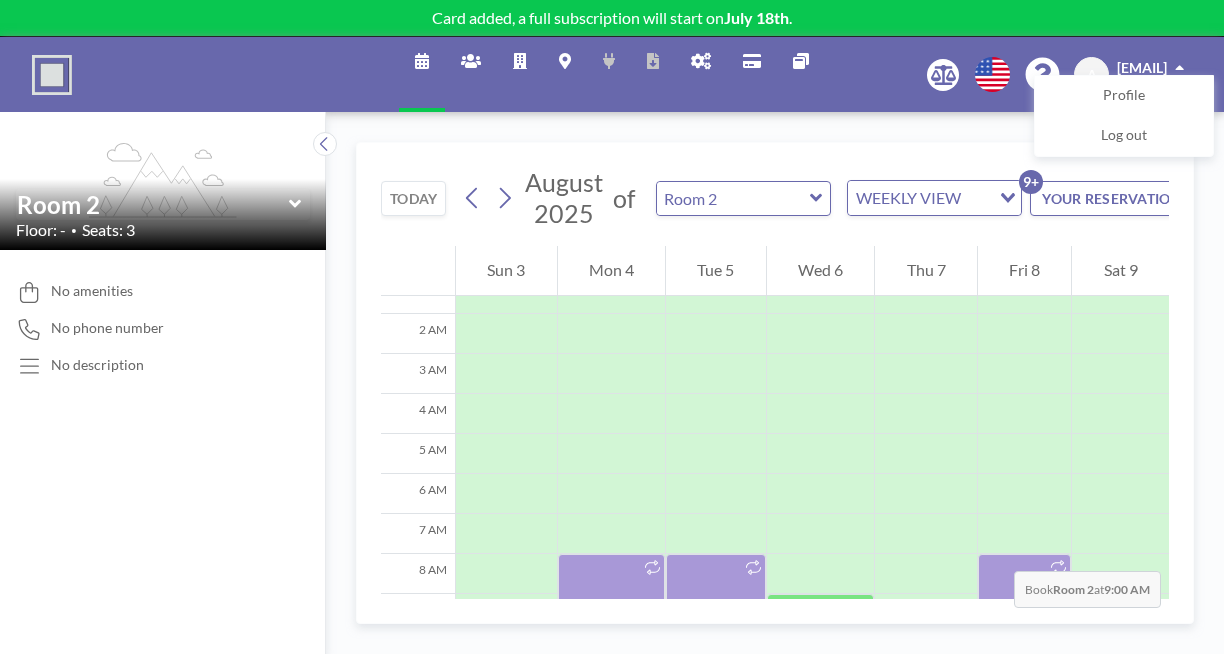 scroll, scrollTop: 0, scrollLeft: 0, axis: both 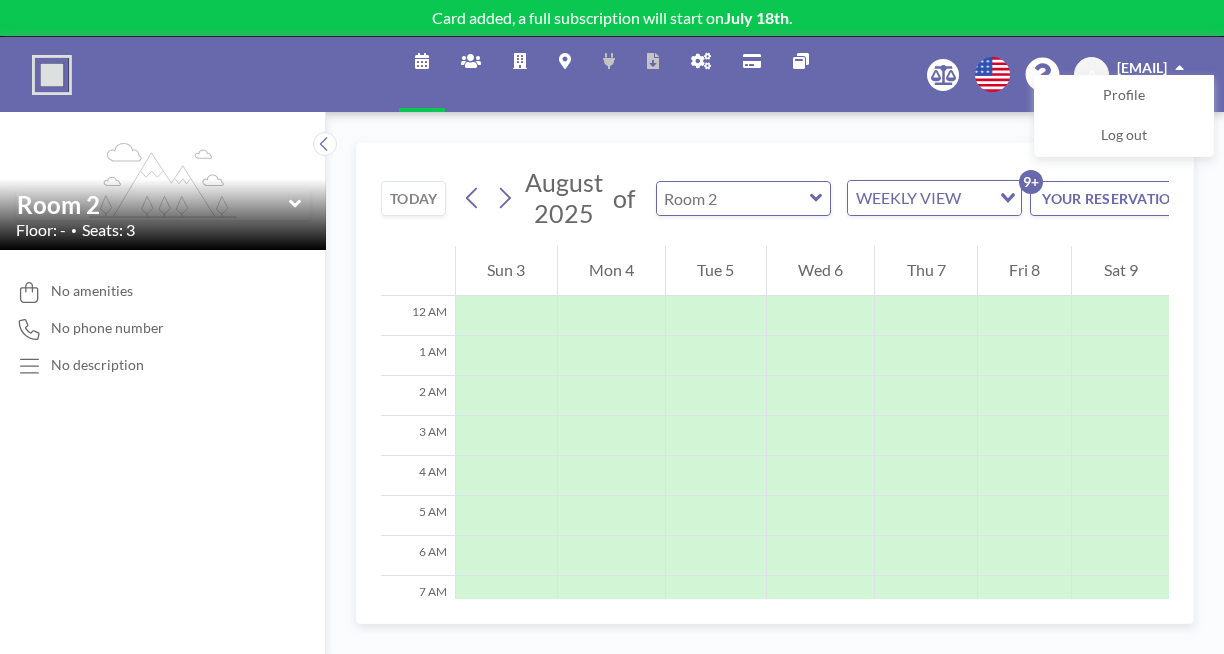 click at bounding box center (743, 198) 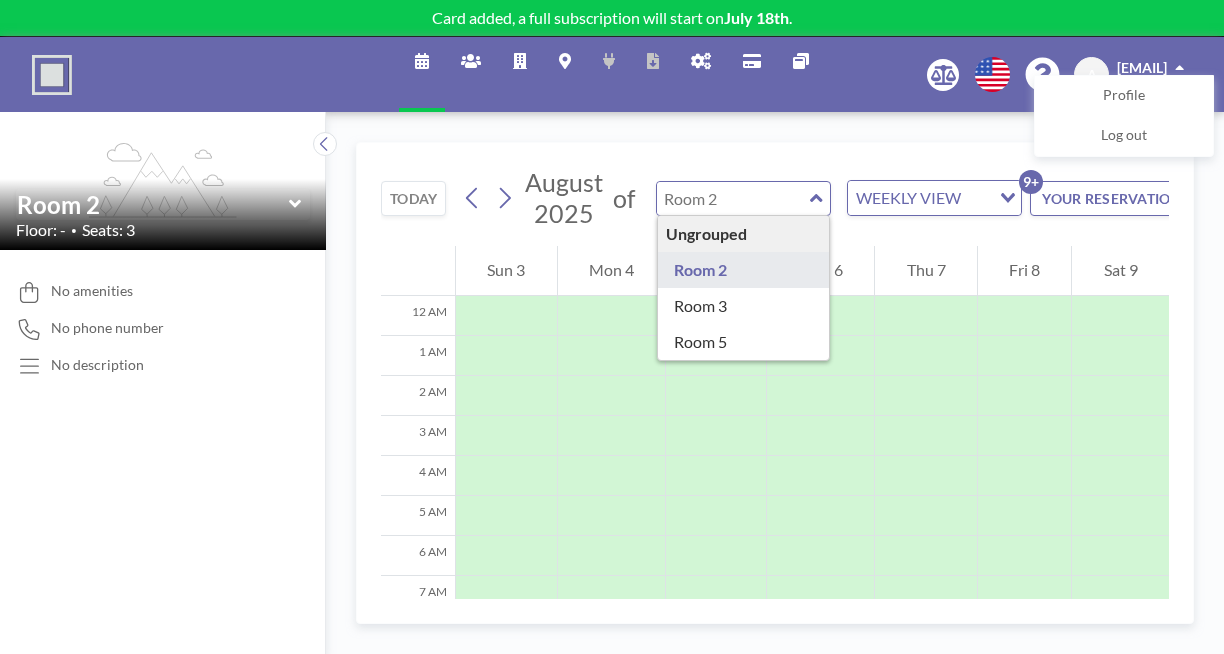 type on "Room 2" 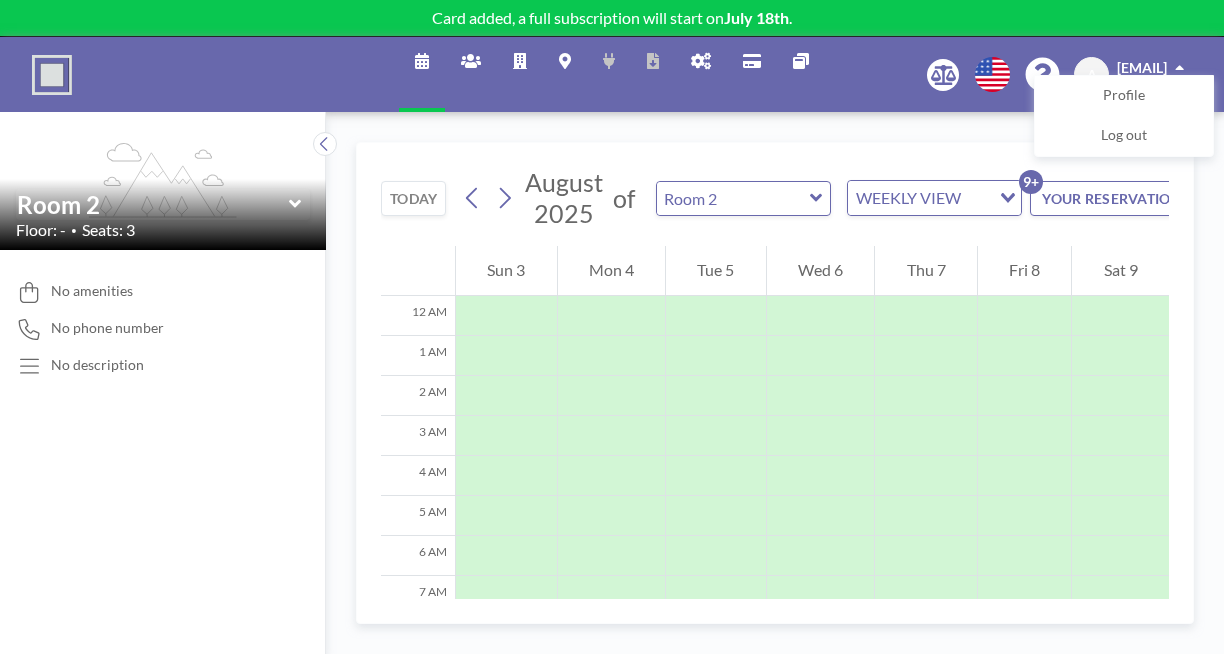 click on "TODAY  August 2025  of  Room 2
WEEKLY VIEW
Loading...      YOUR RESERVATIONS   9+" at bounding box center [775, 194] 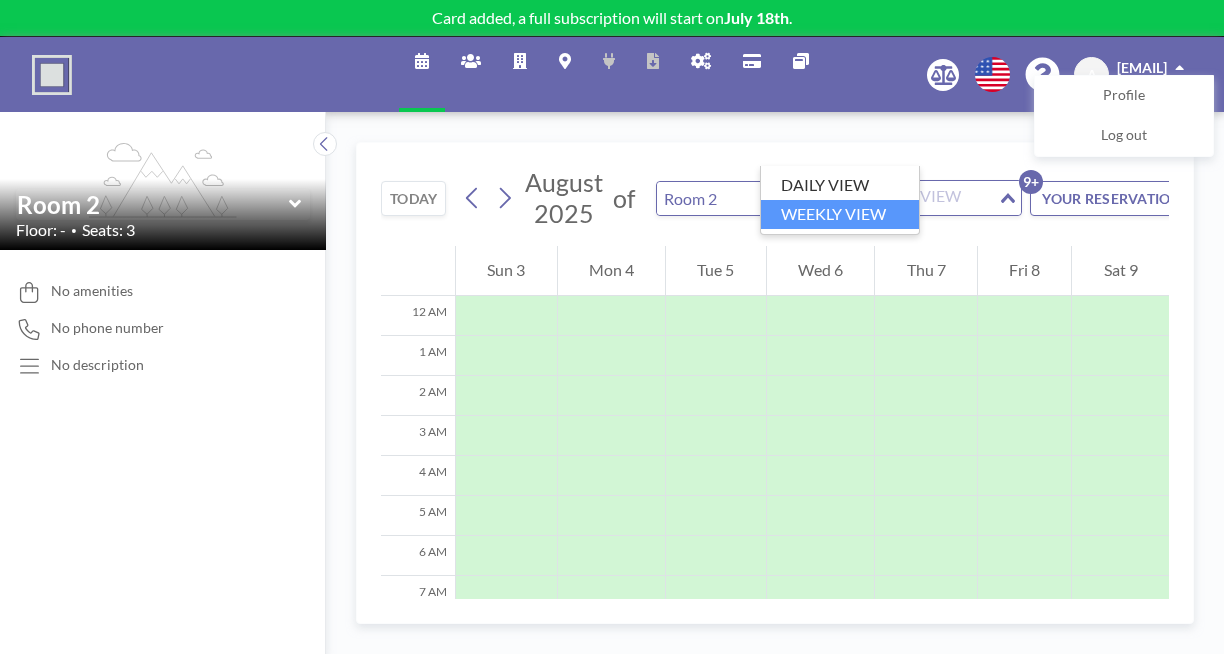 click on "TODAY  August 2025  of  Room 2
WEEKLY VIEW
Loading...      YOUR RESERVATIONS   9+" at bounding box center [775, 194] 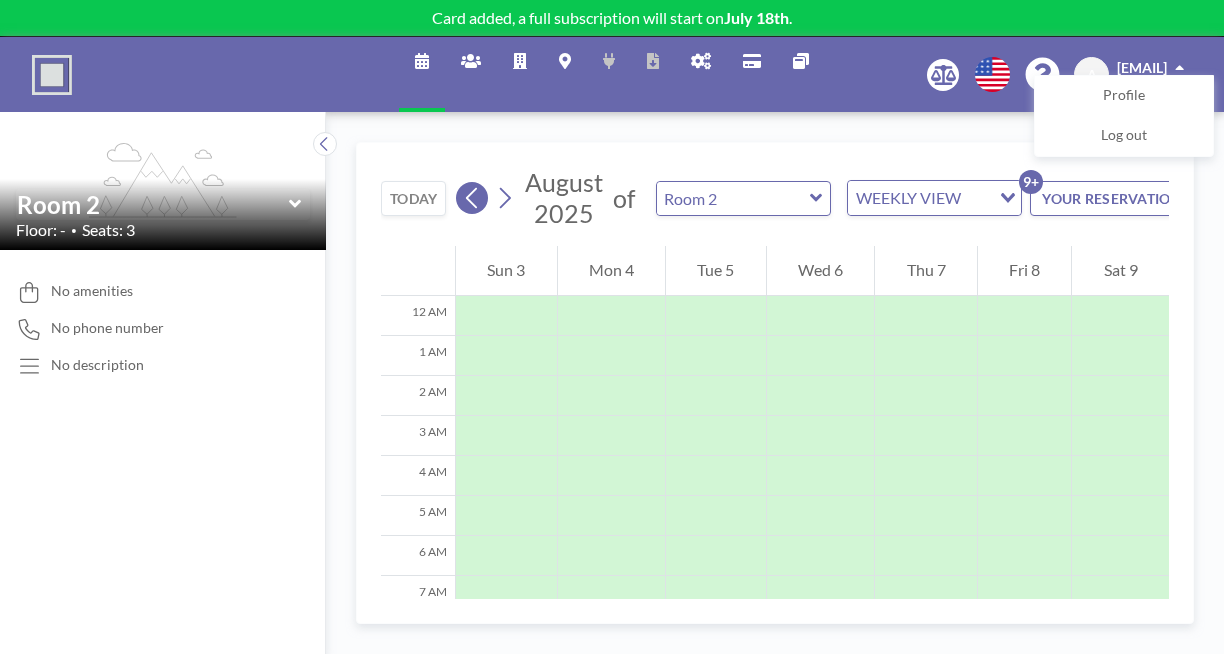 click 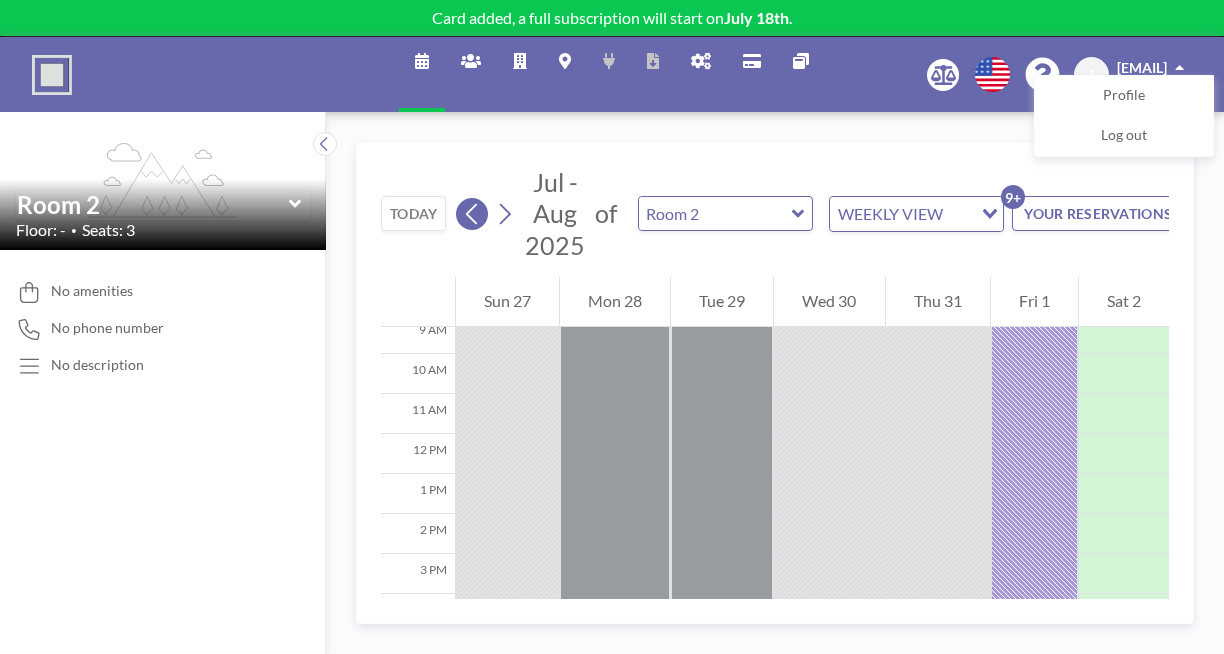 scroll, scrollTop: 392, scrollLeft: 0, axis: vertical 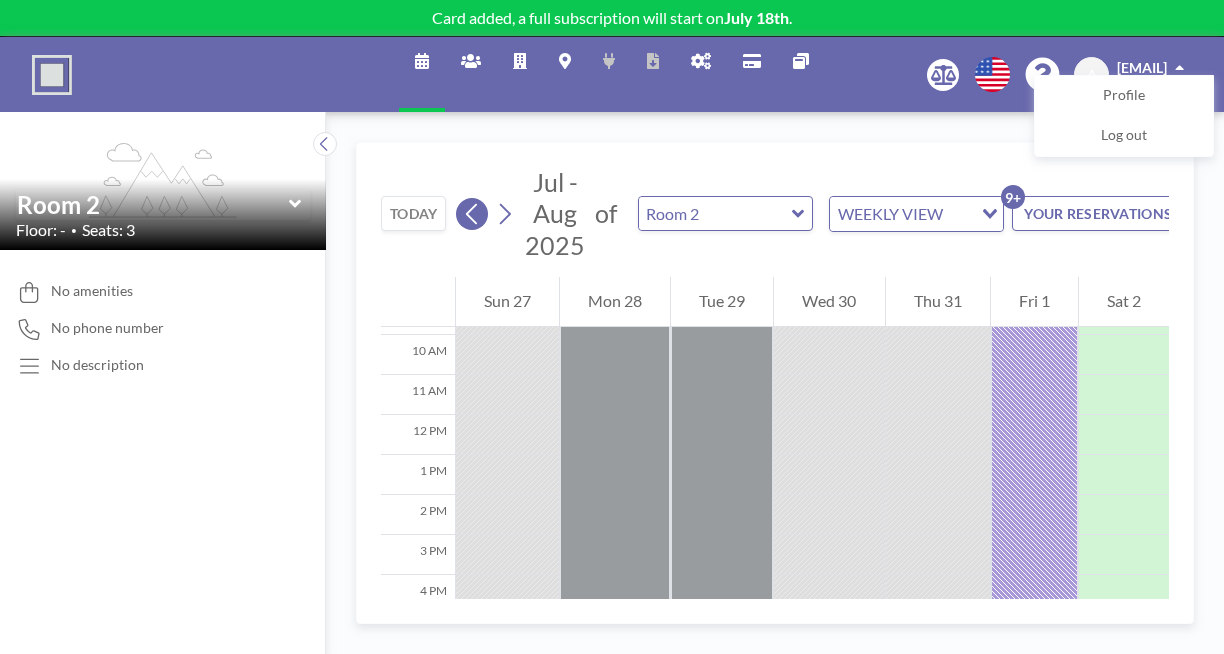 click 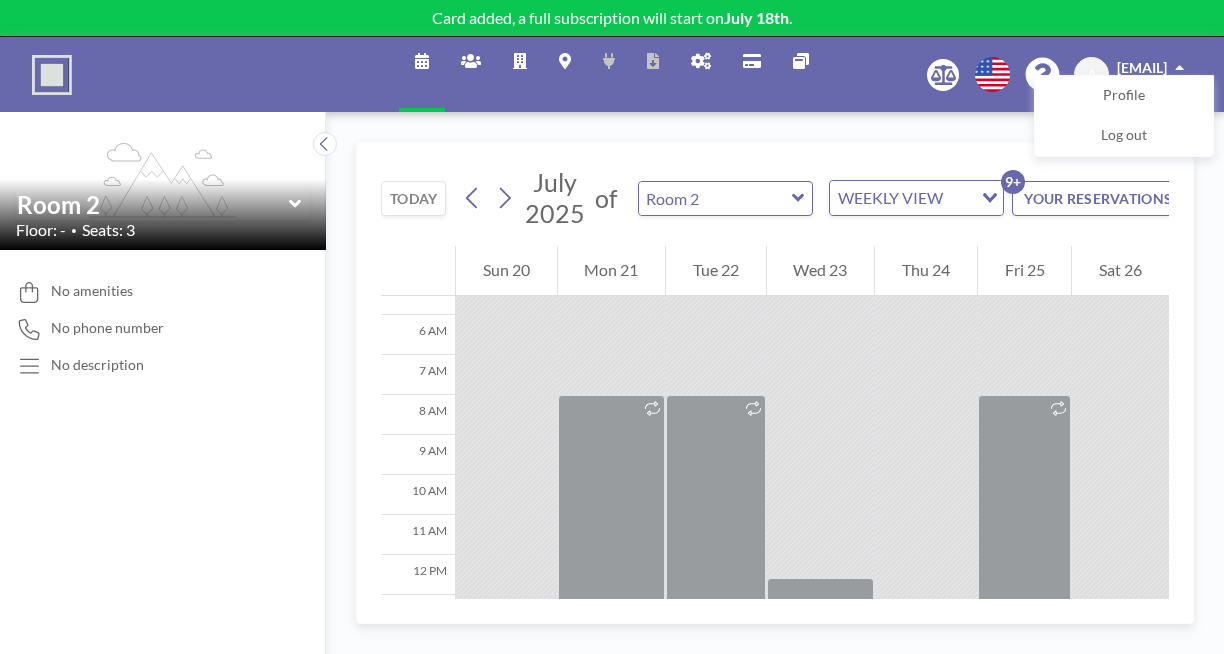 scroll, scrollTop: 225, scrollLeft: 0, axis: vertical 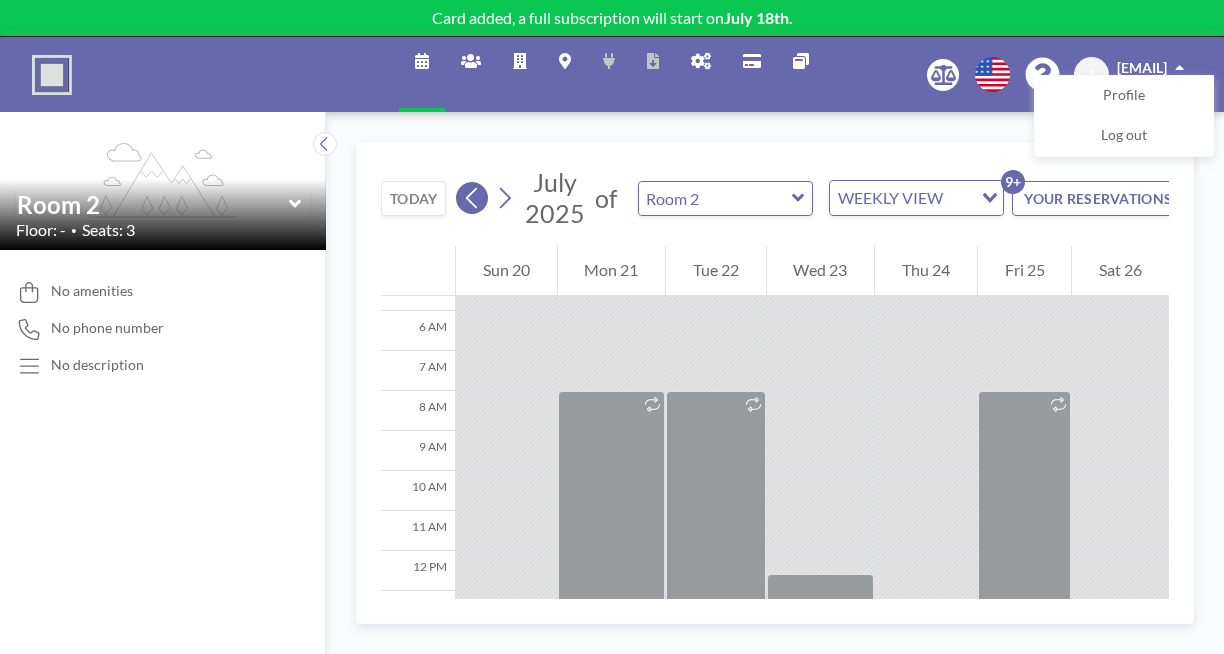 click 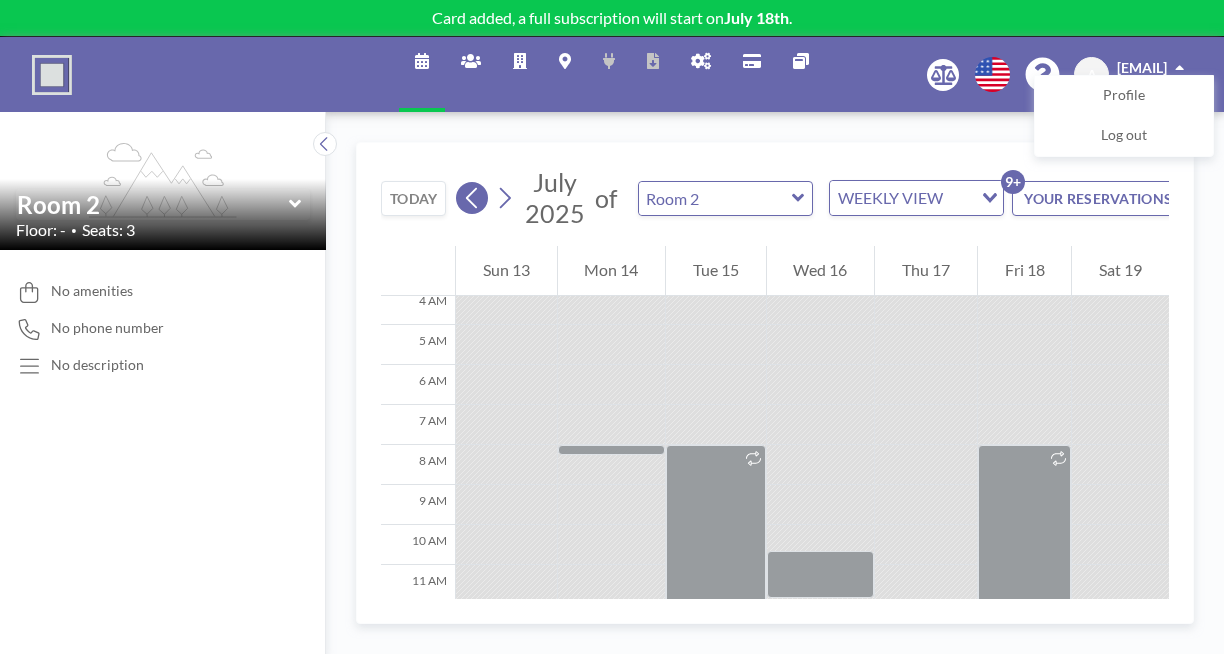 scroll, scrollTop: 227, scrollLeft: 0, axis: vertical 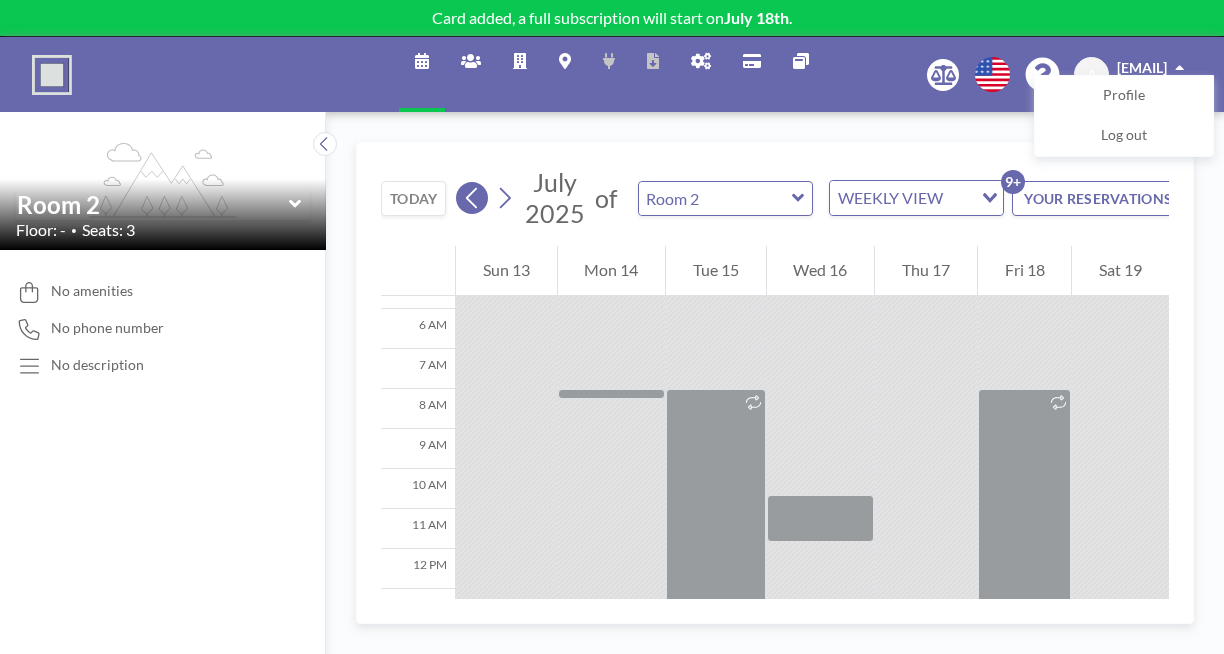 click 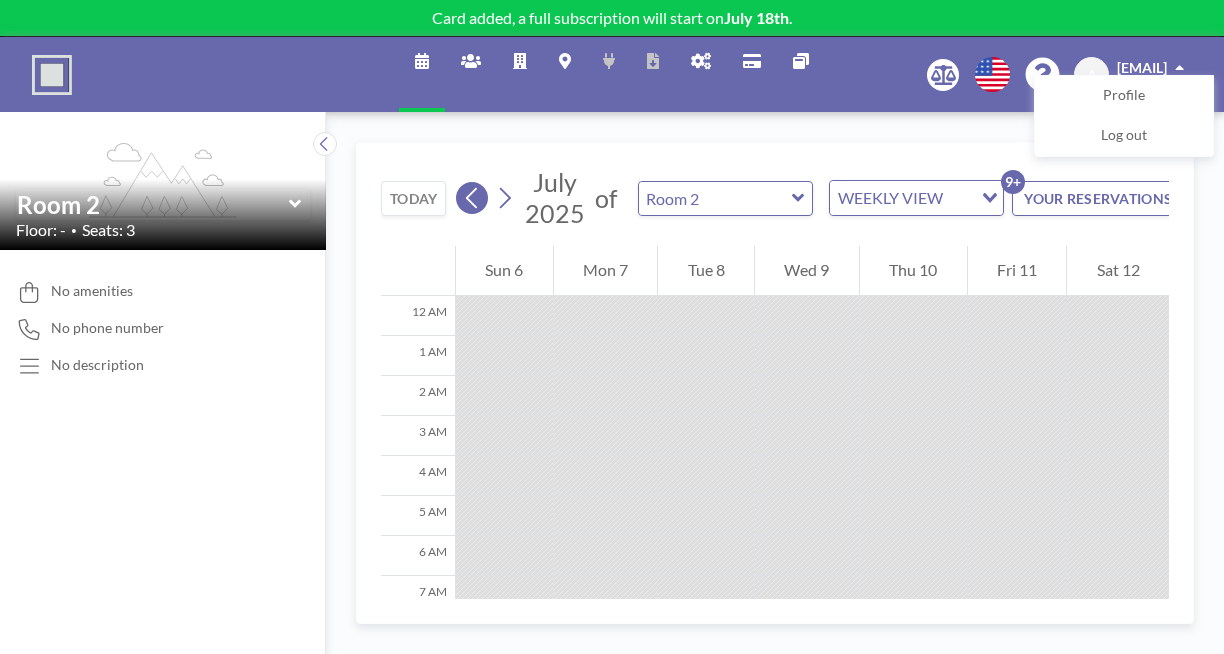 scroll, scrollTop: 227, scrollLeft: 0, axis: vertical 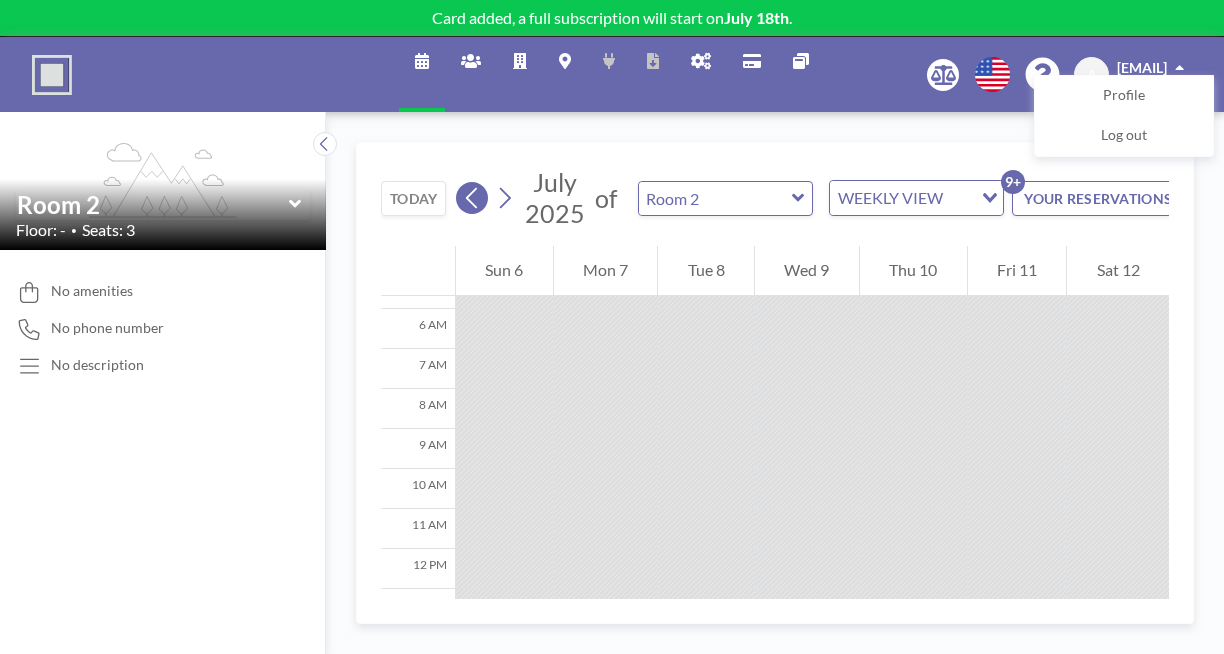 click 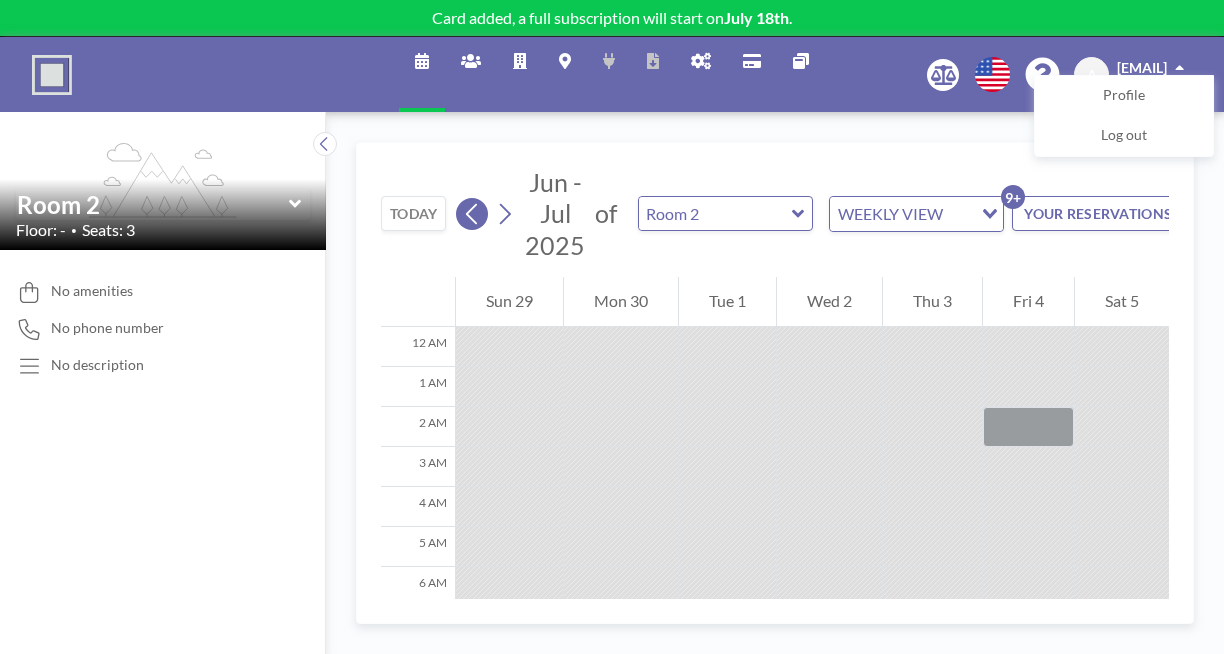 scroll, scrollTop: 227, scrollLeft: 0, axis: vertical 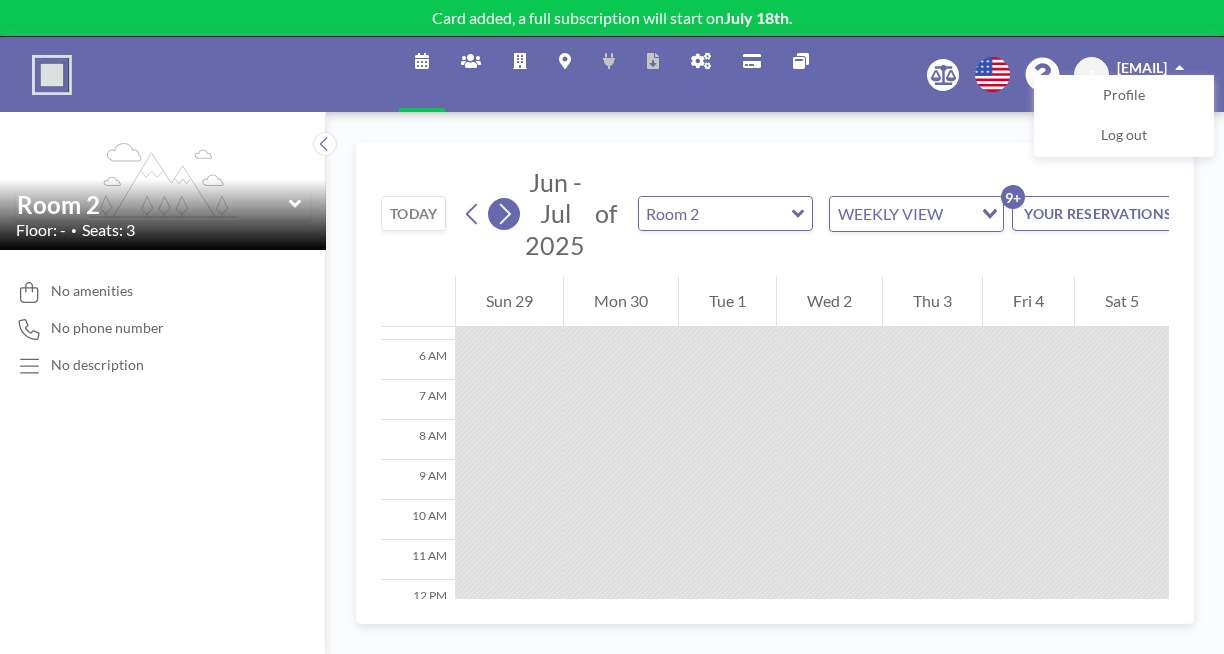 click 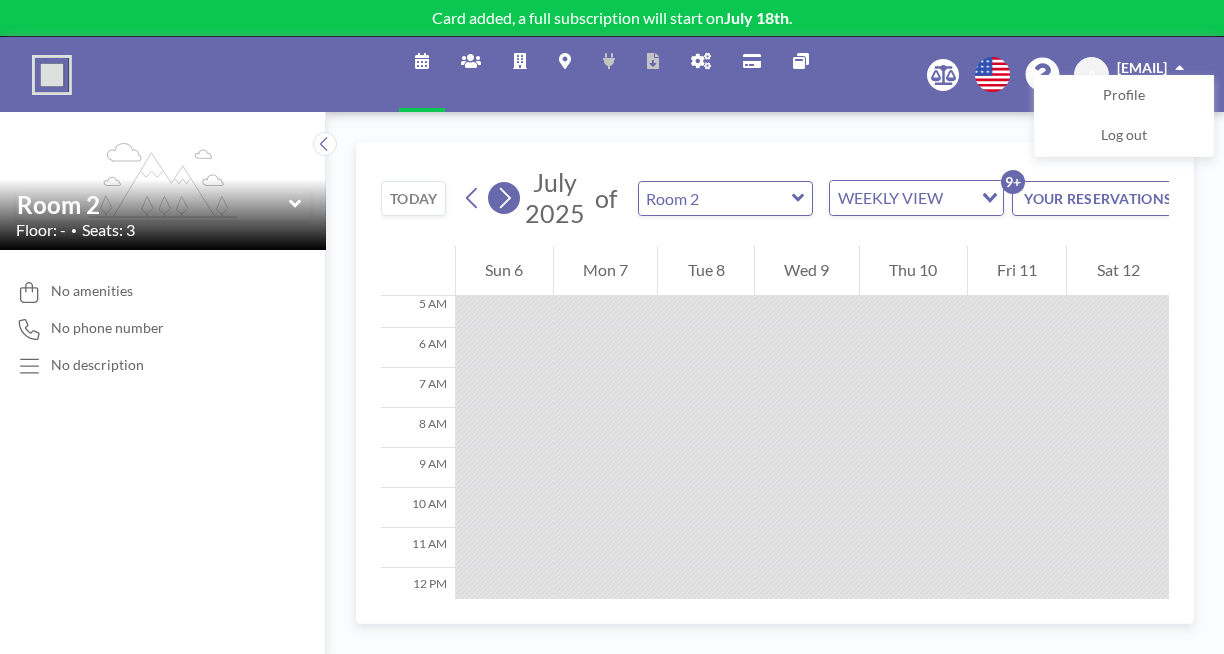scroll, scrollTop: 227, scrollLeft: 0, axis: vertical 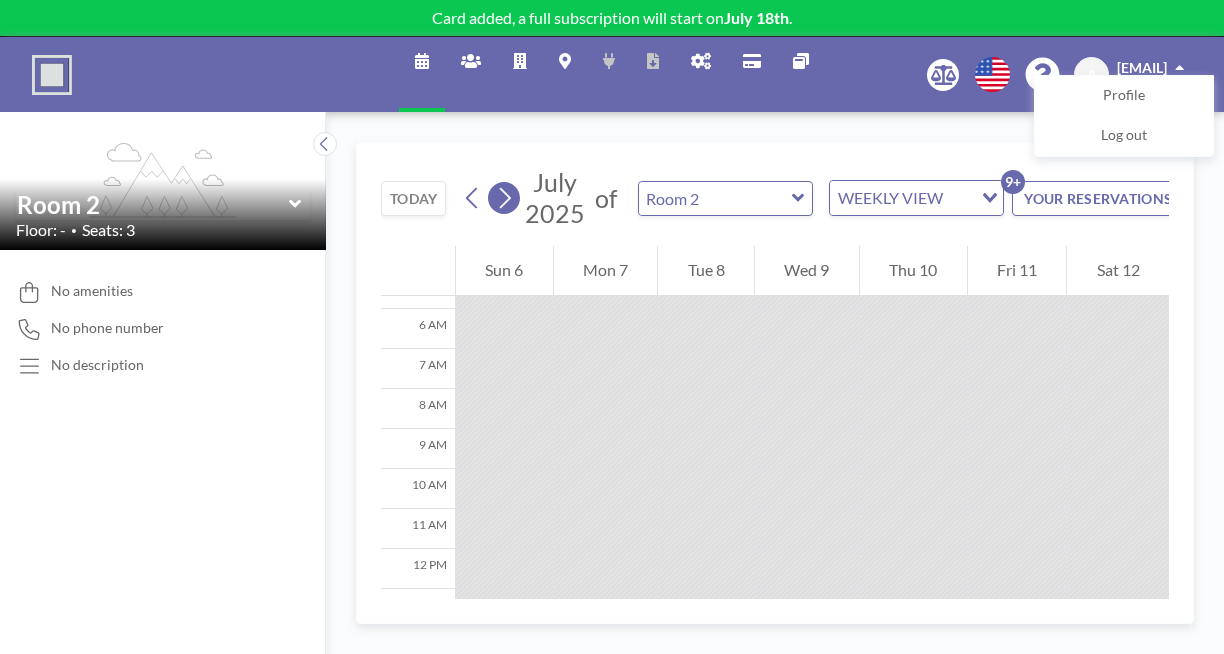 click 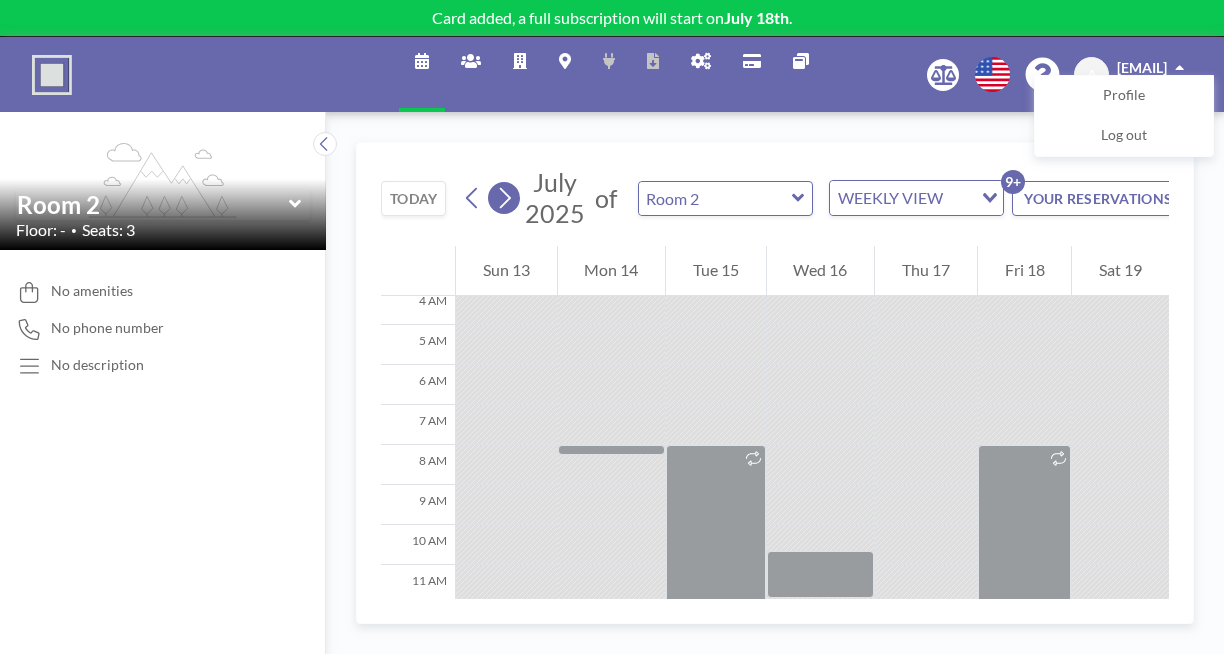 scroll, scrollTop: 227, scrollLeft: 0, axis: vertical 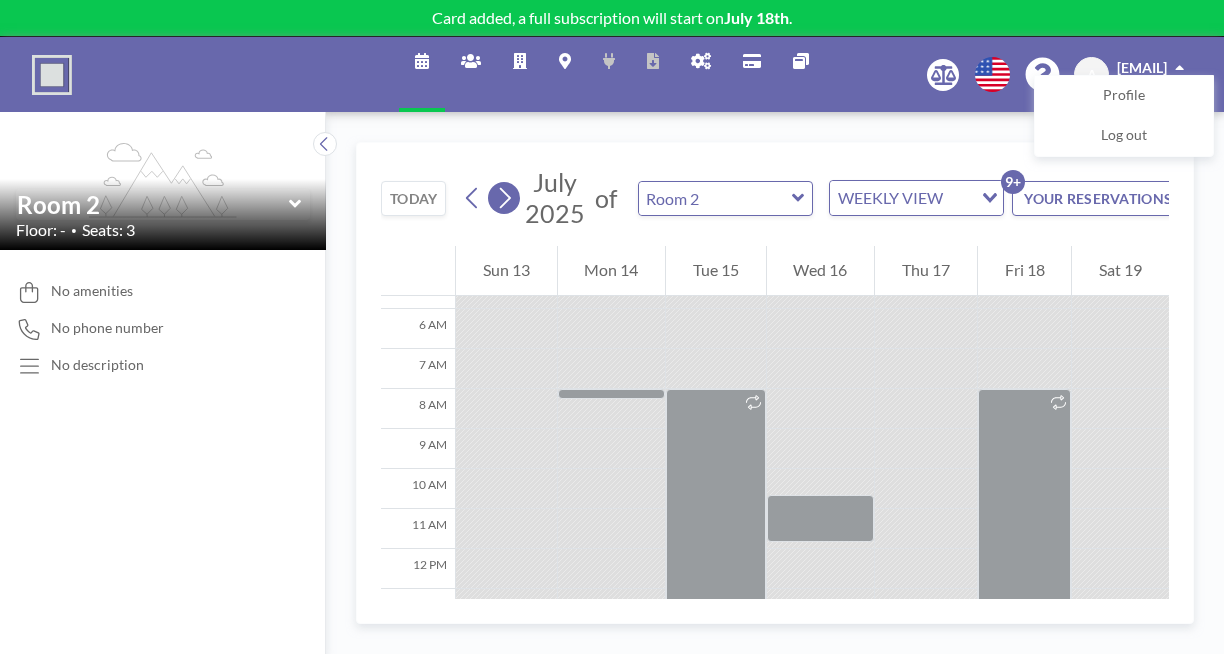 click 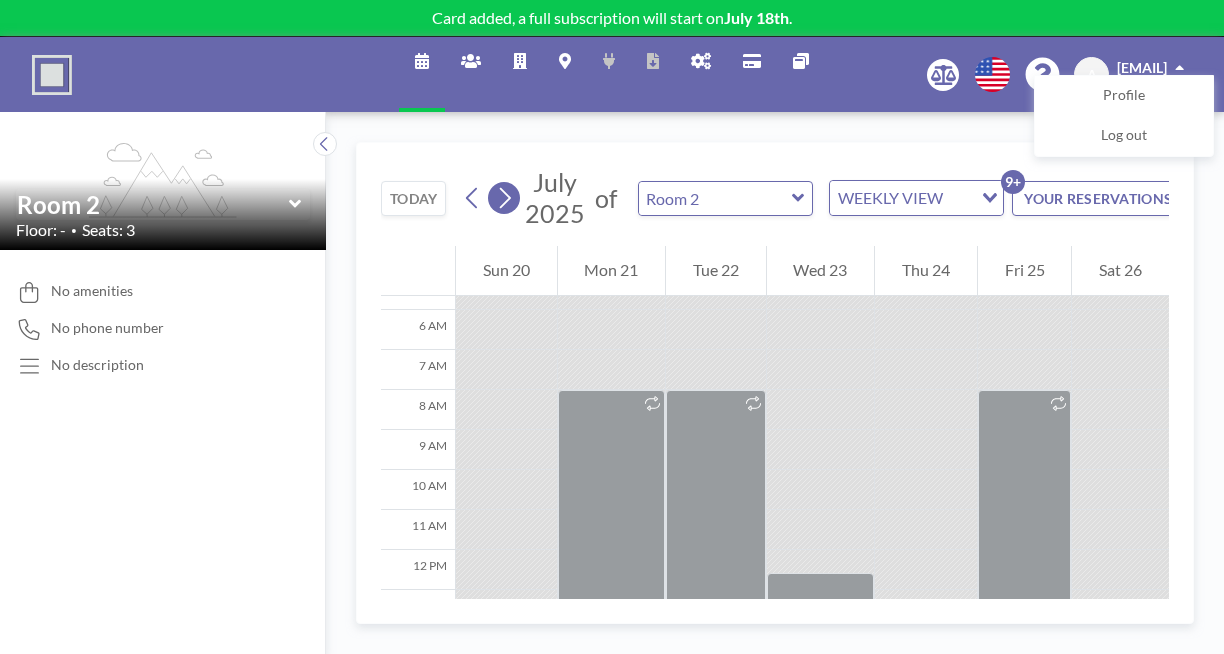 scroll, scrollTop: 227, scrollLeft: 0, axis: vertical 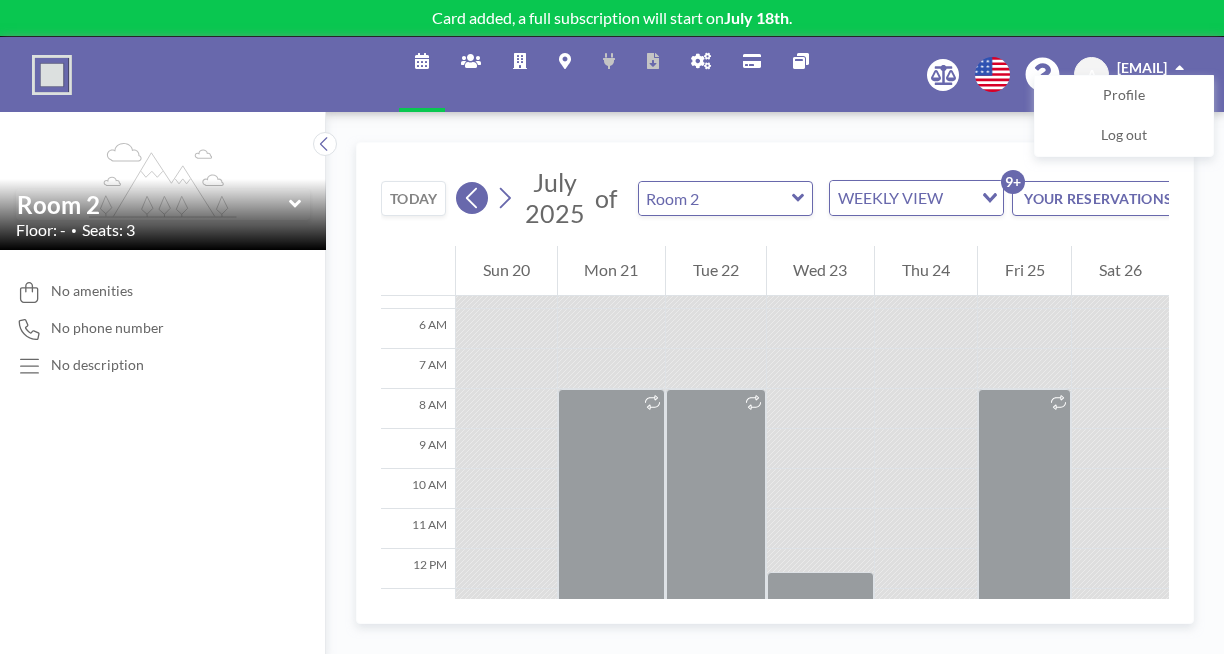 click 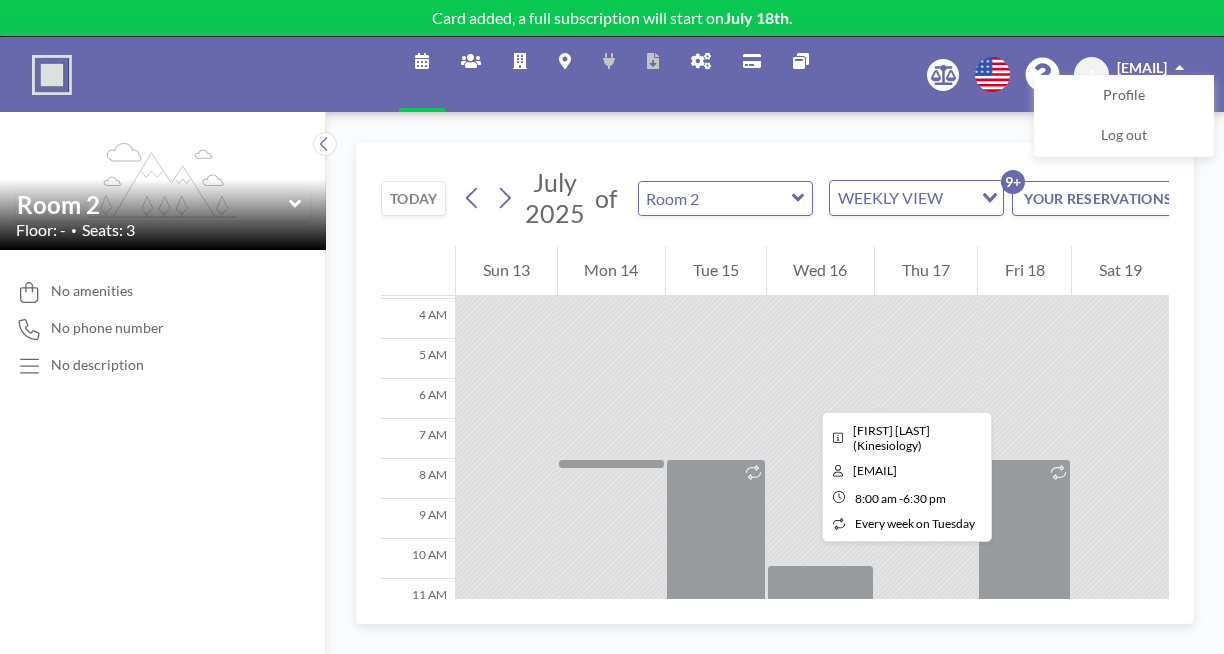 scroll, scrollTop: 154, scrollLeft: 0, axis: vertical 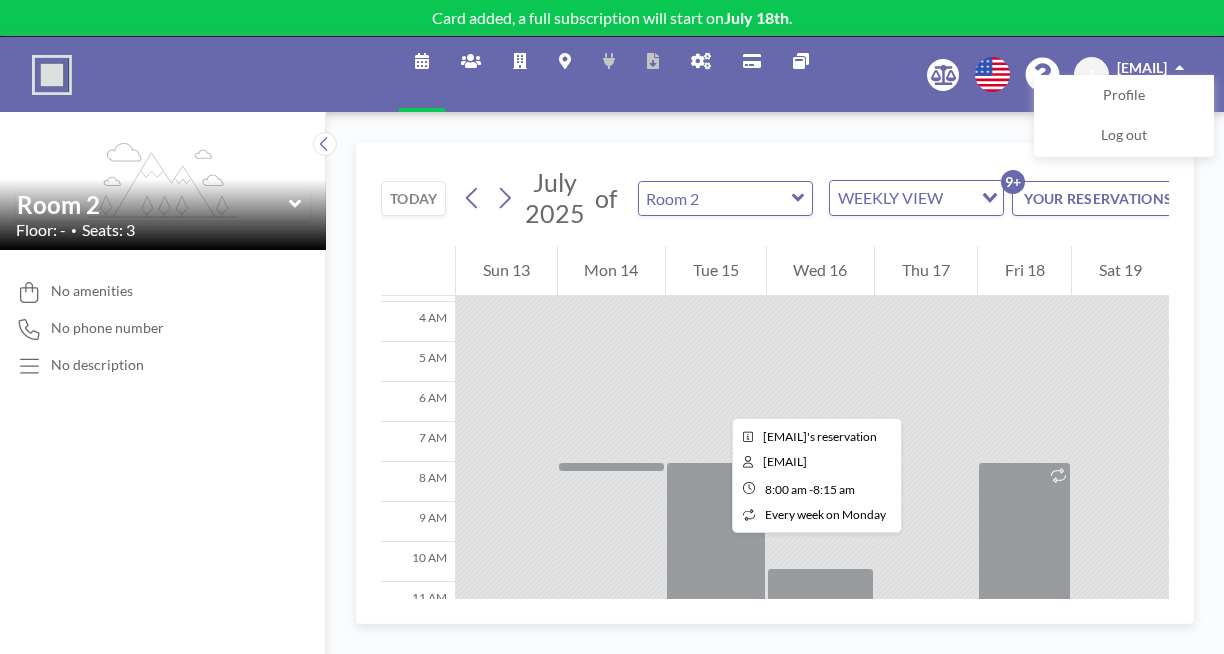 click at bounding box center [612, 467] 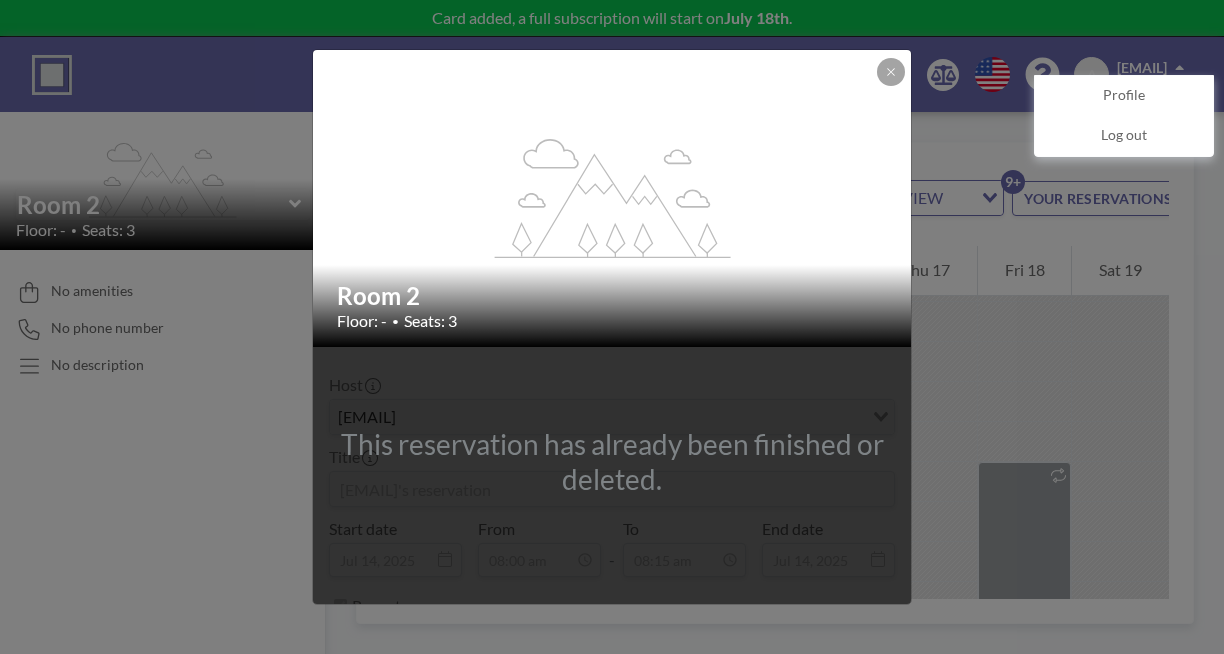 click on "flex-grow: 1.2;" at bounding box center [613, 198] 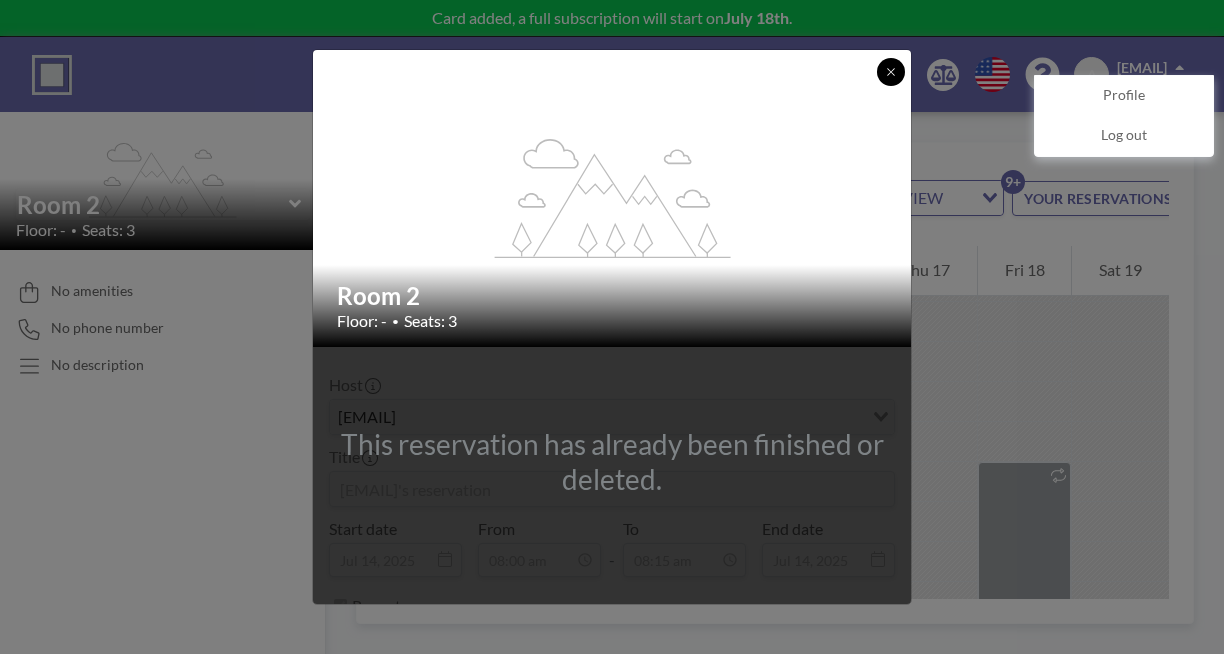 click at bounding box center (891, 72) 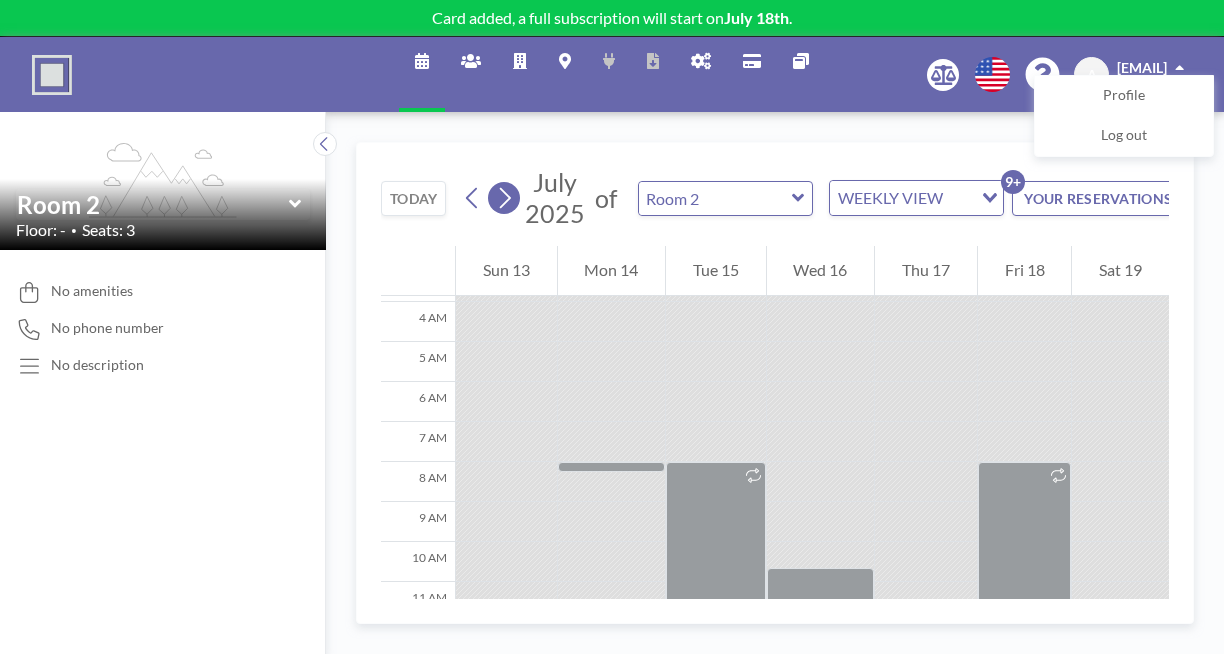 click 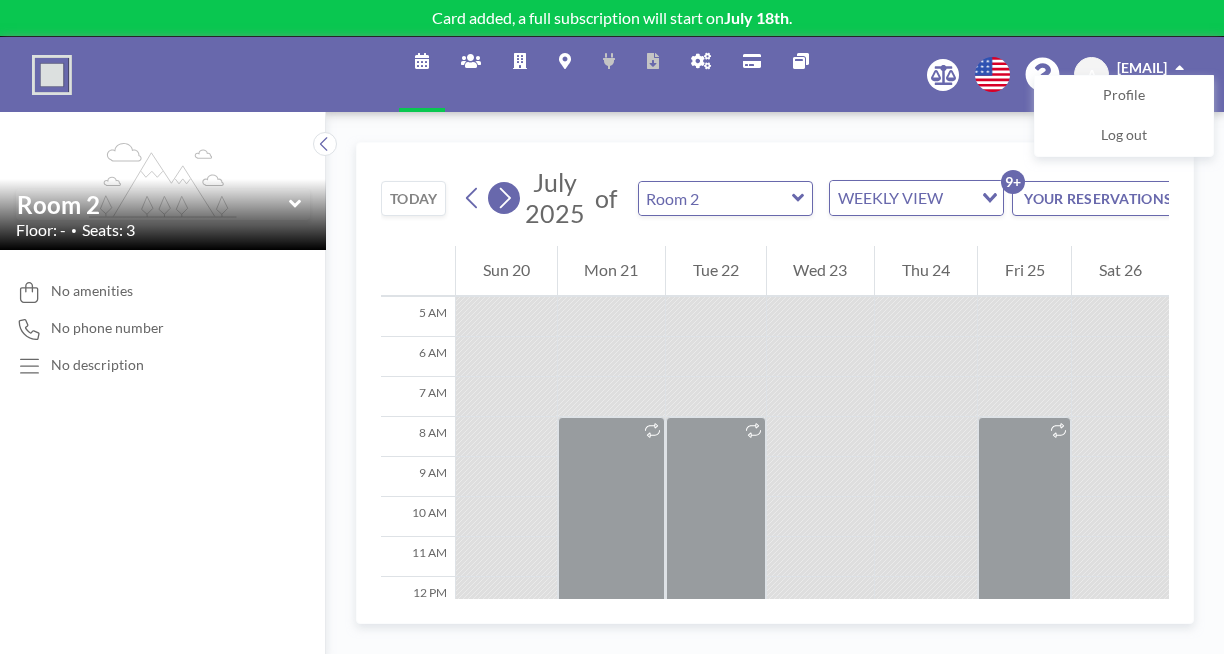 scroll, scrollTop: 227, scrollLeft: 0, axis: vertical 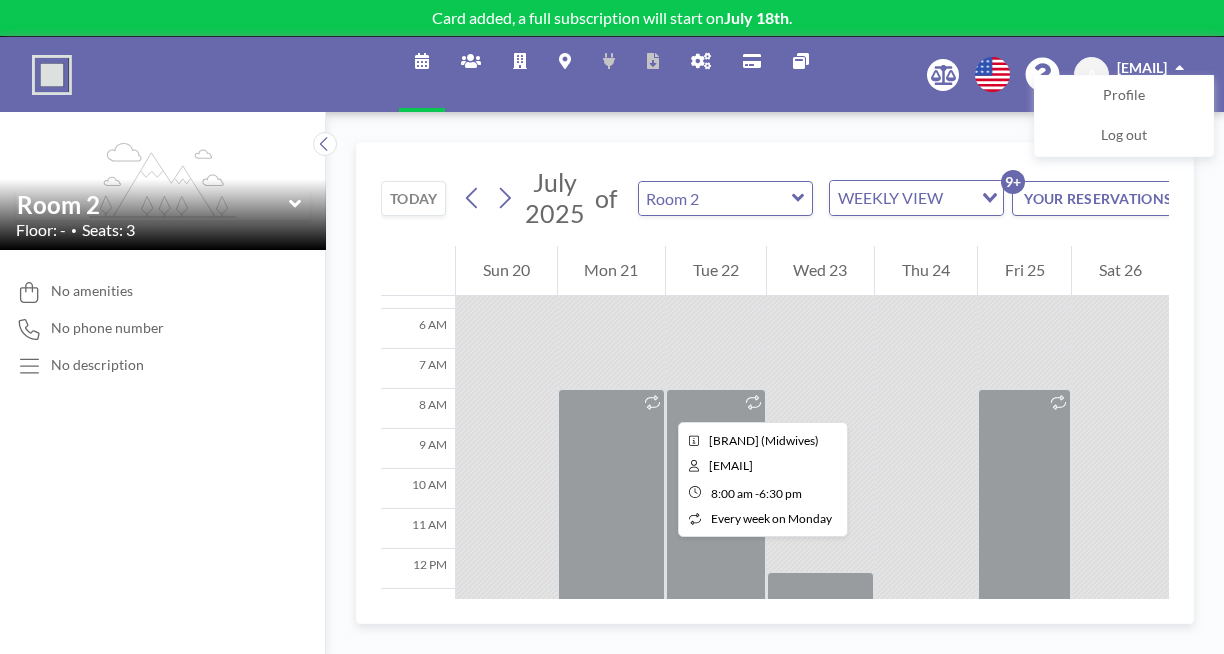 click at bounding box center [612, 599] 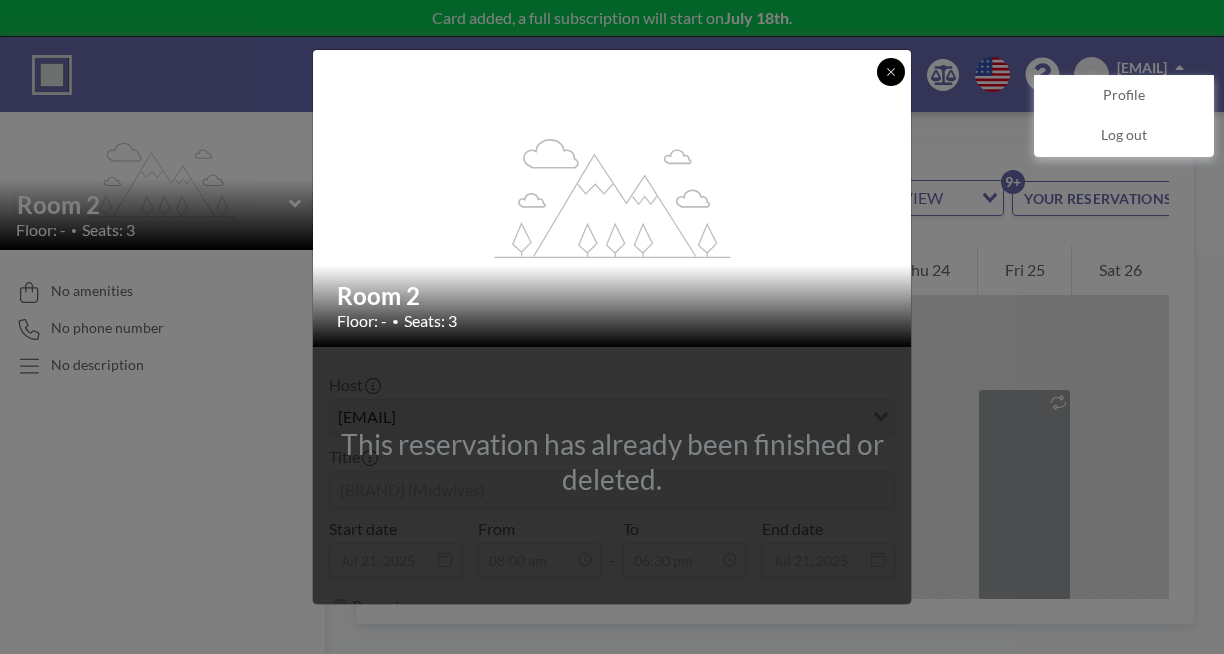 click 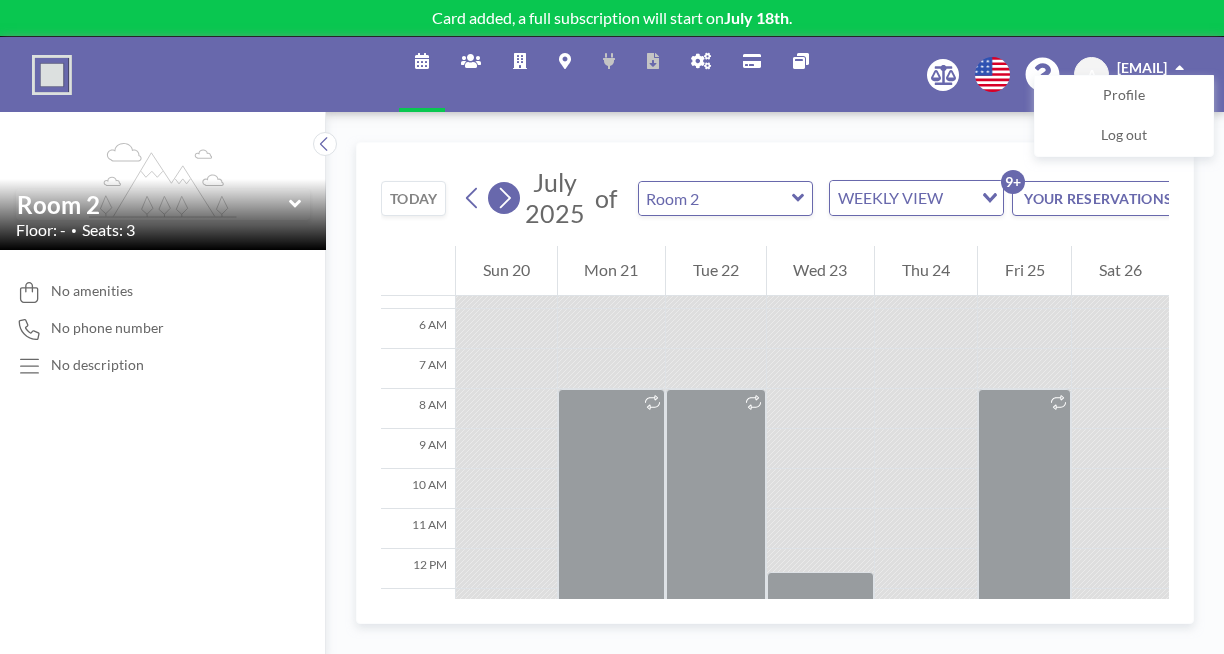 click 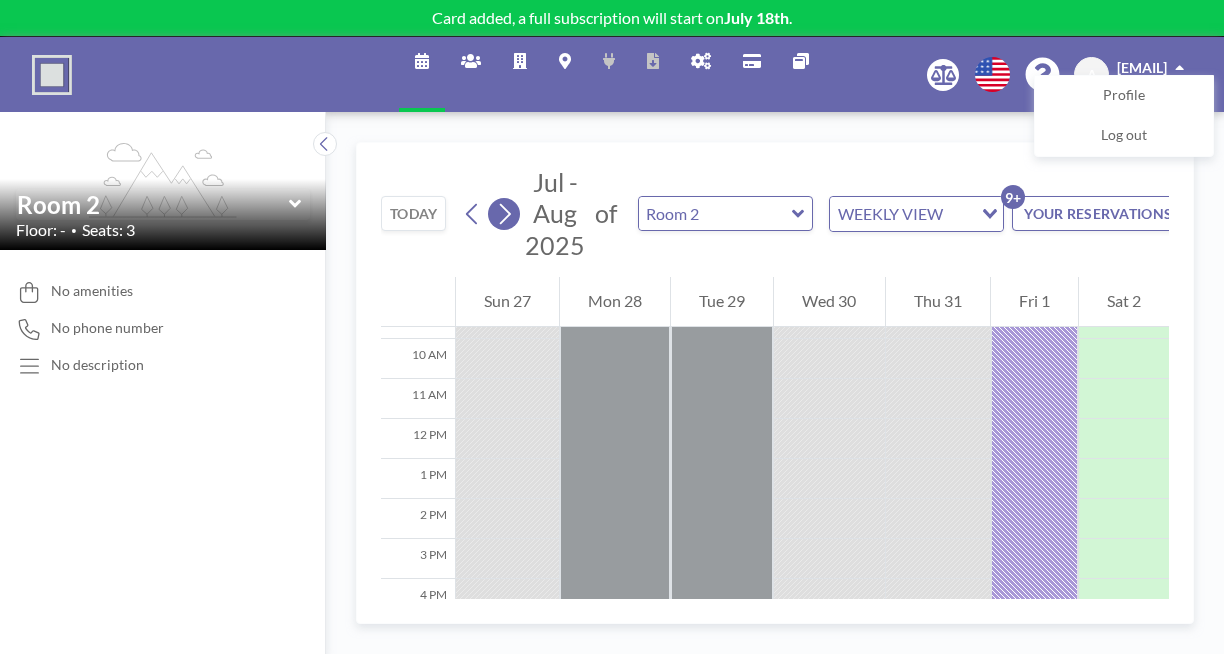 scroll, scrollTop: 392, scrollLeft: 0, axis: vertical 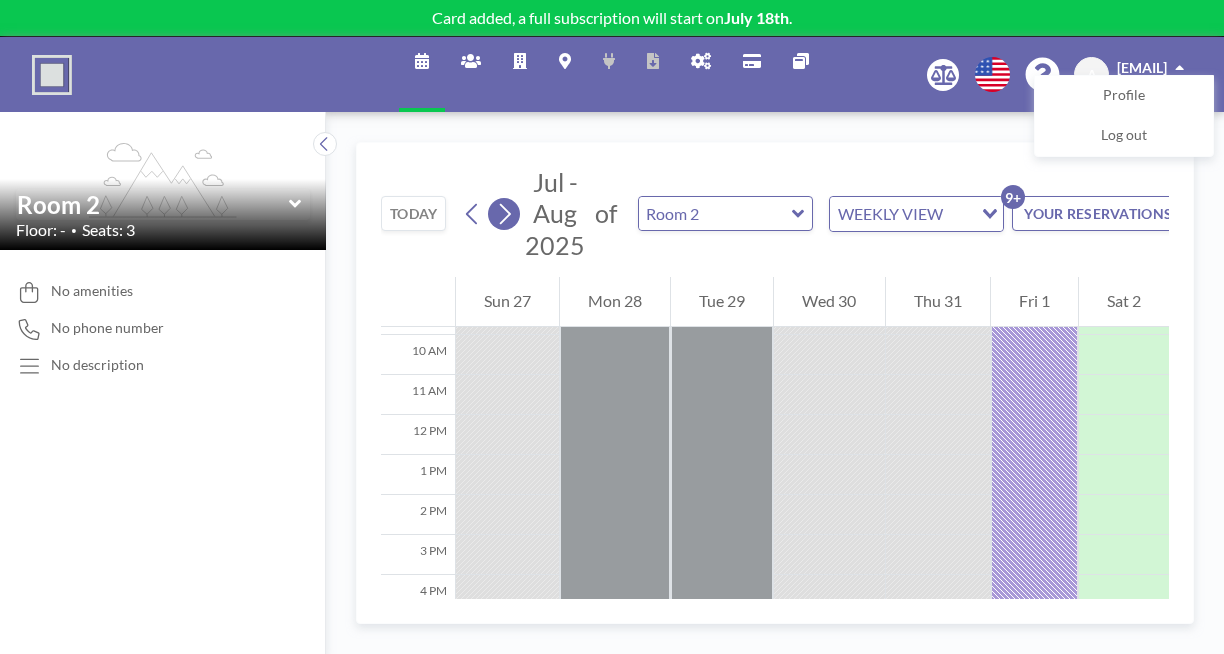 click 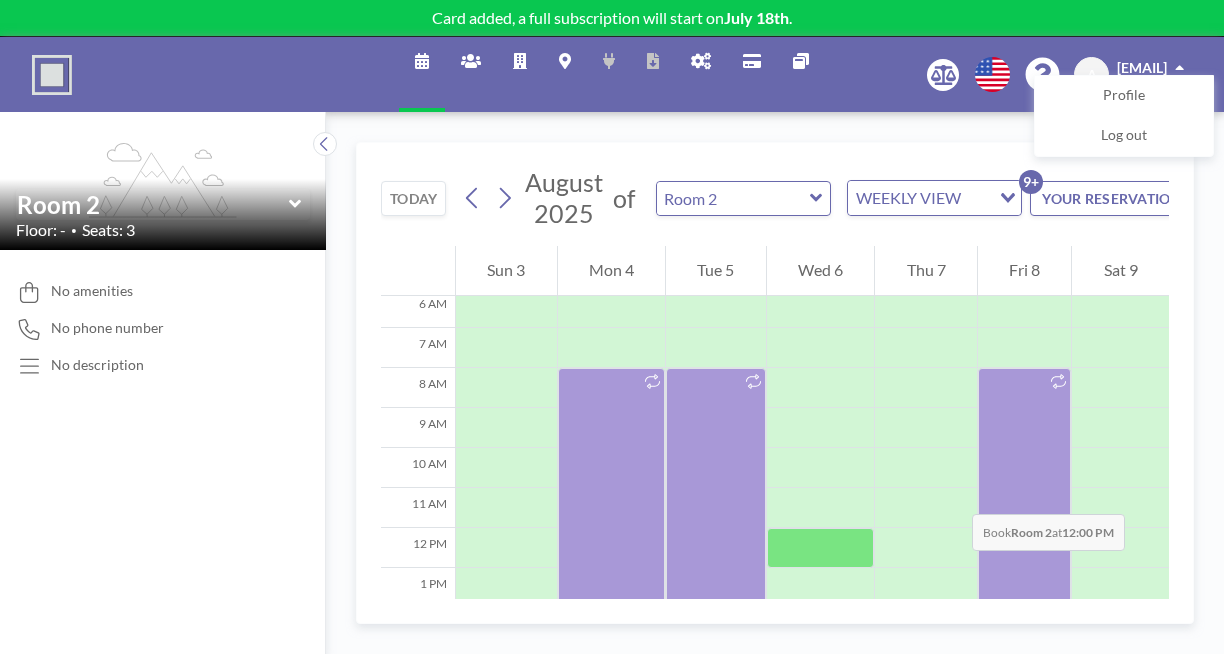 scroll, scrollTop: 231, scrollLeft: 0, axis: vertical 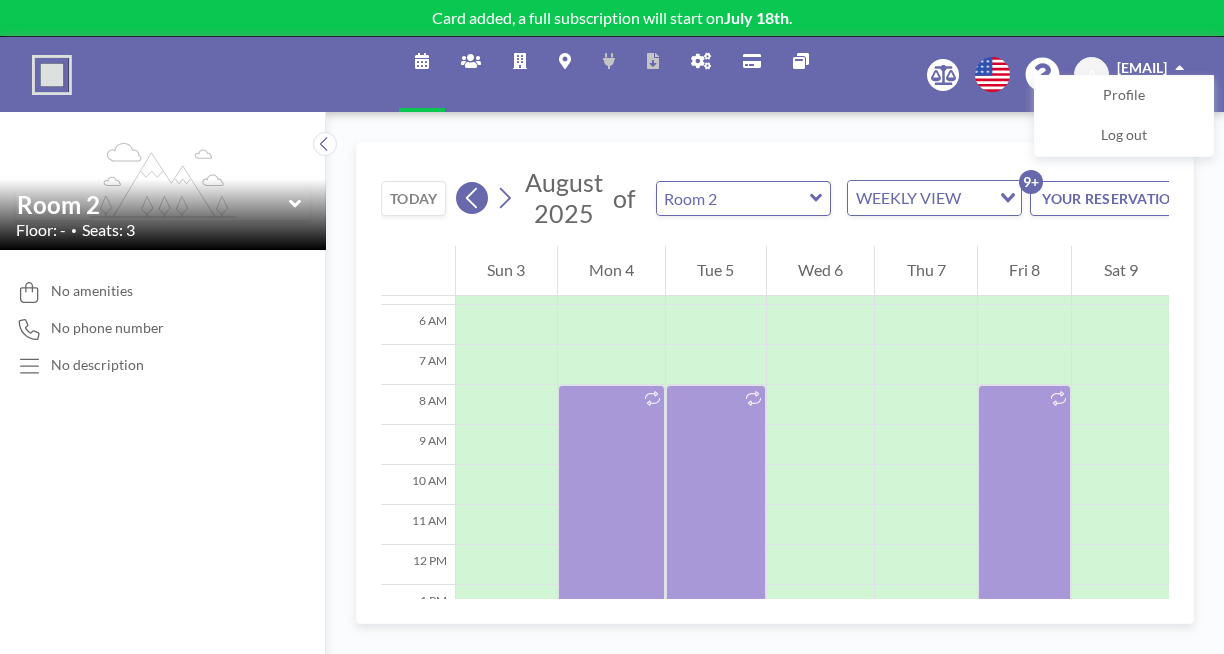 click 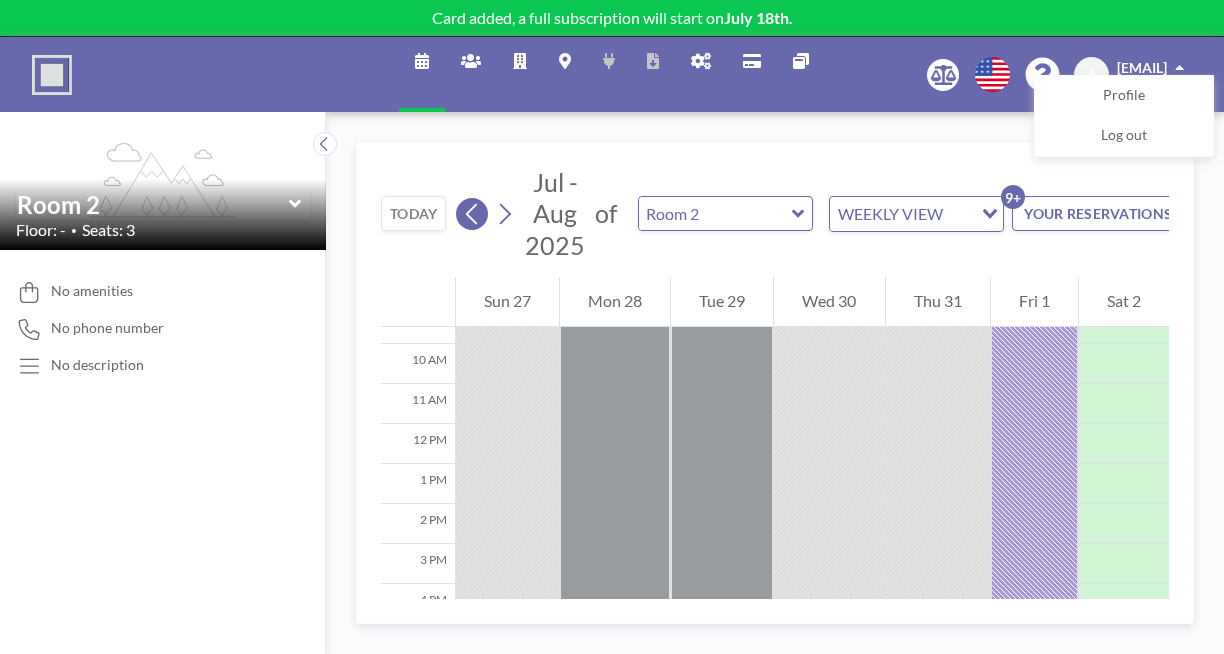 scroll, scrollTop: 392, scrollLeft: 0, axis: vertical 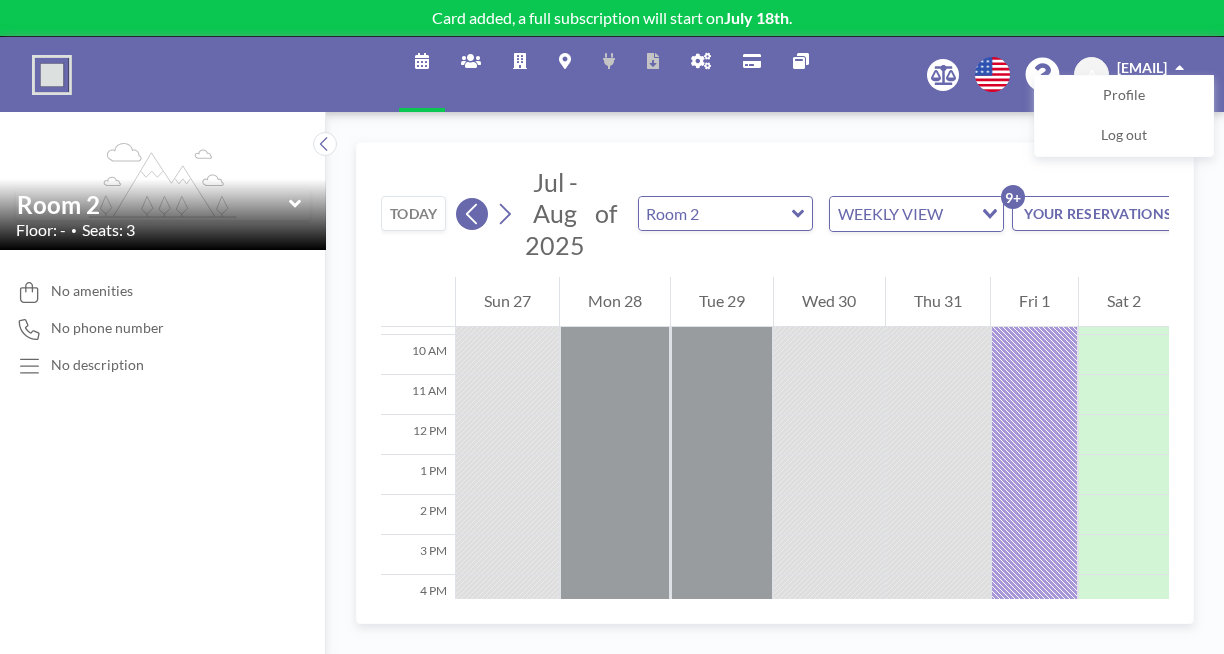 click at bounding box center (472, 214) 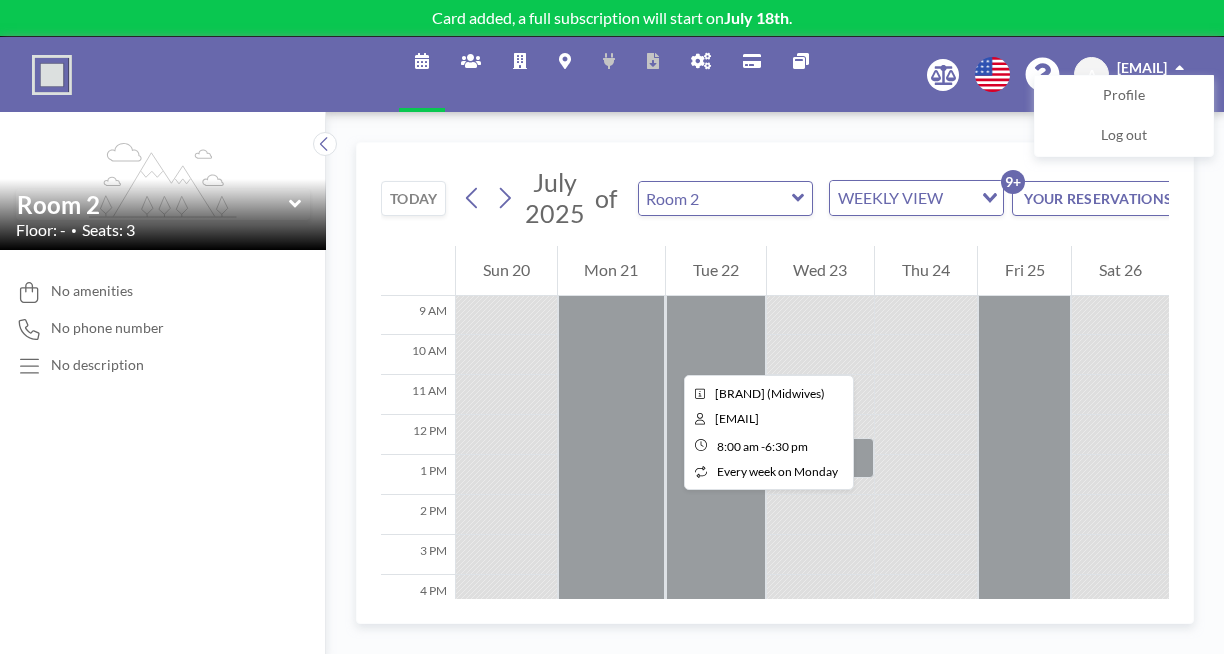 scroll, scrollTop: 367, scrollLeft: 0, axis: vertical 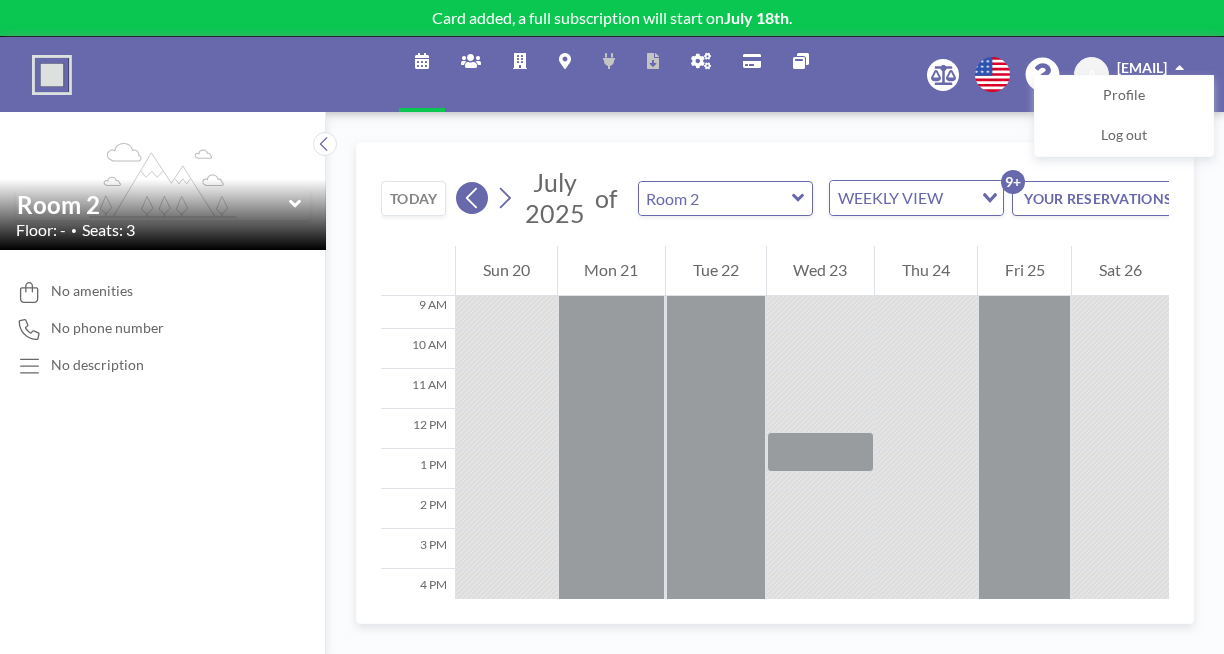 click 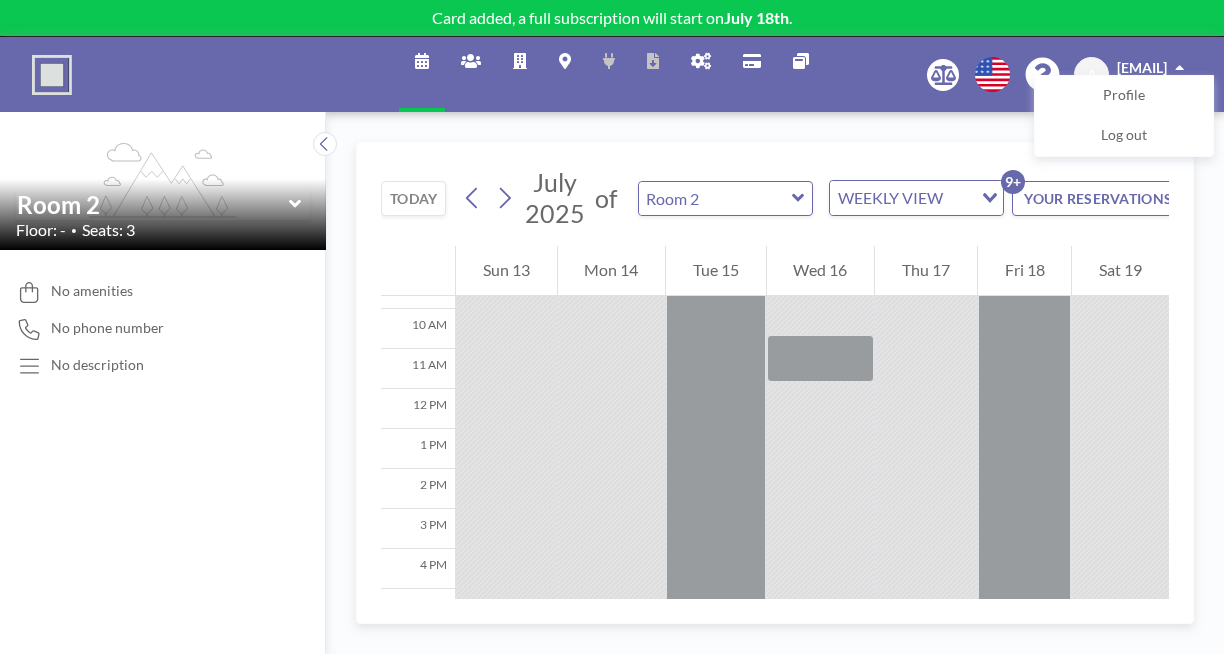scroll, scrollTop: 391, scrollLeft: 0, axis: vertical 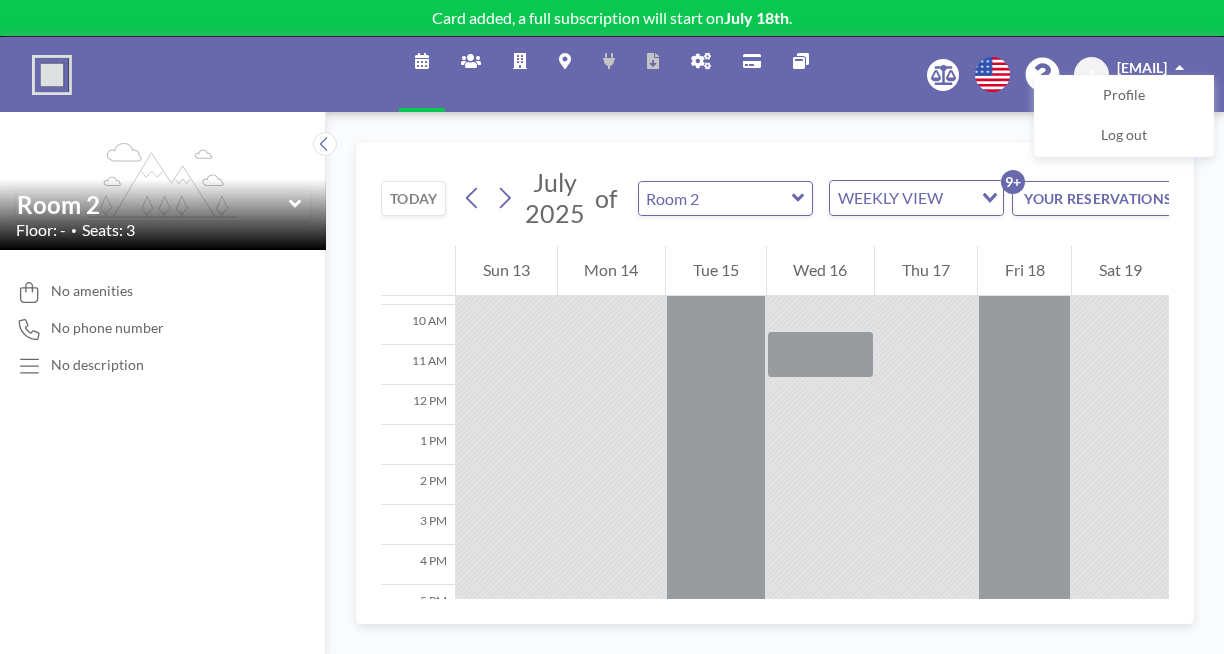 click 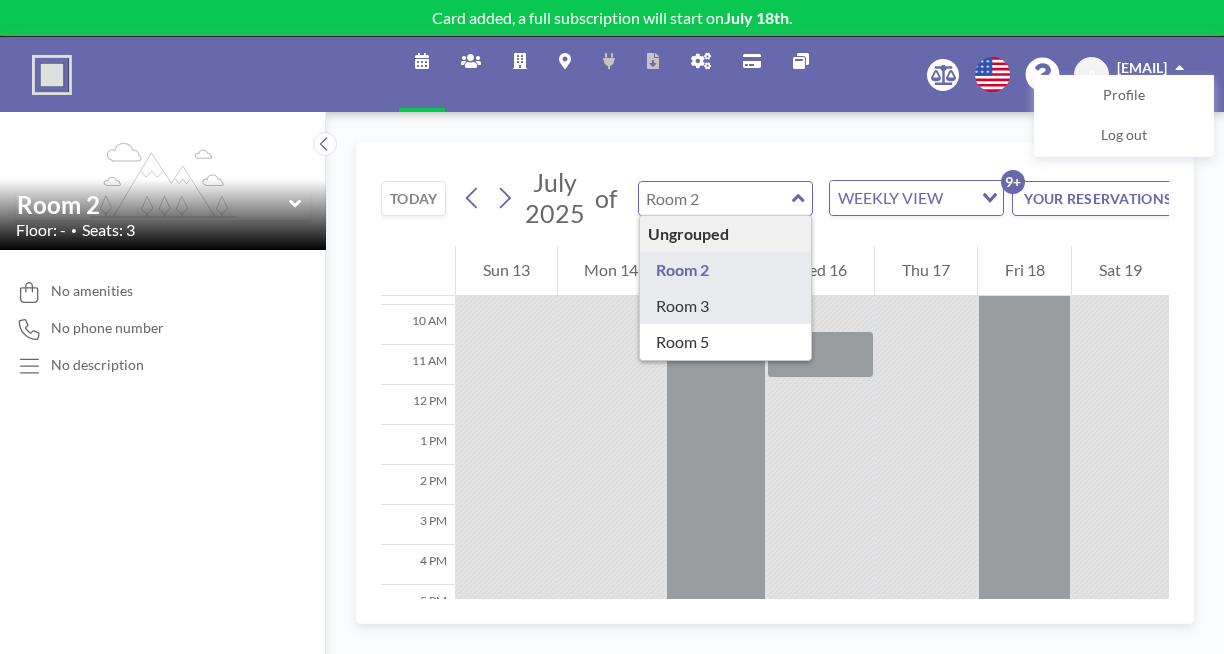 type on "Room 3" 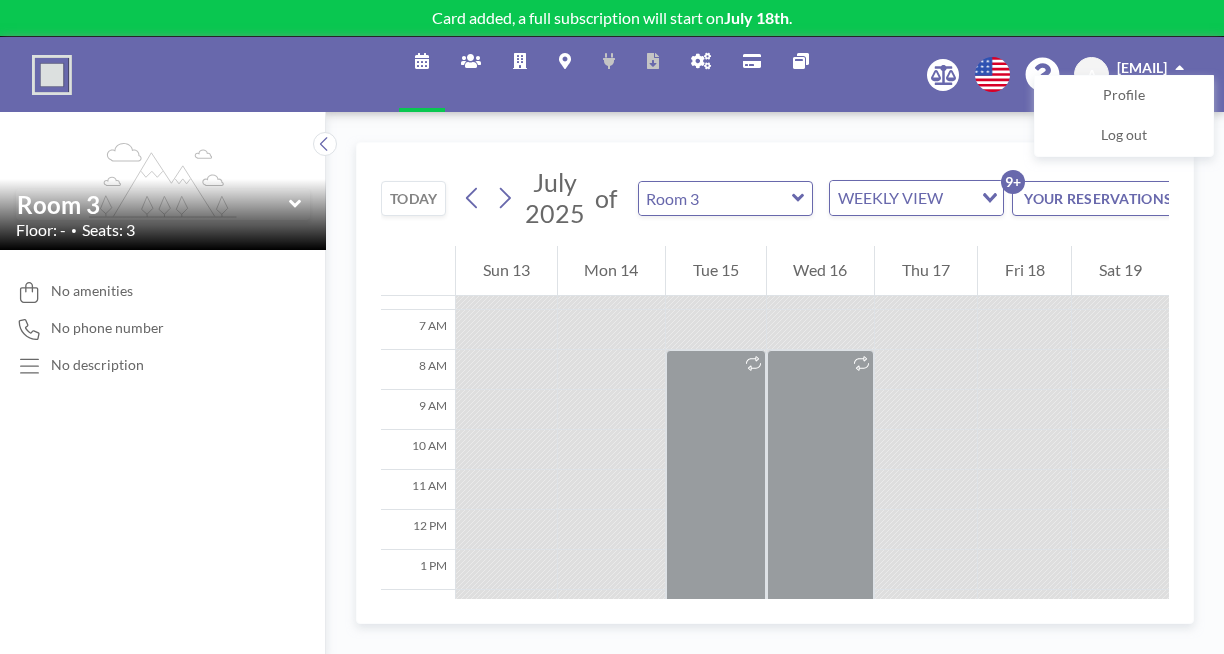 scroll, scrollTop: 274, scrollLeft: 0, axis: vertical 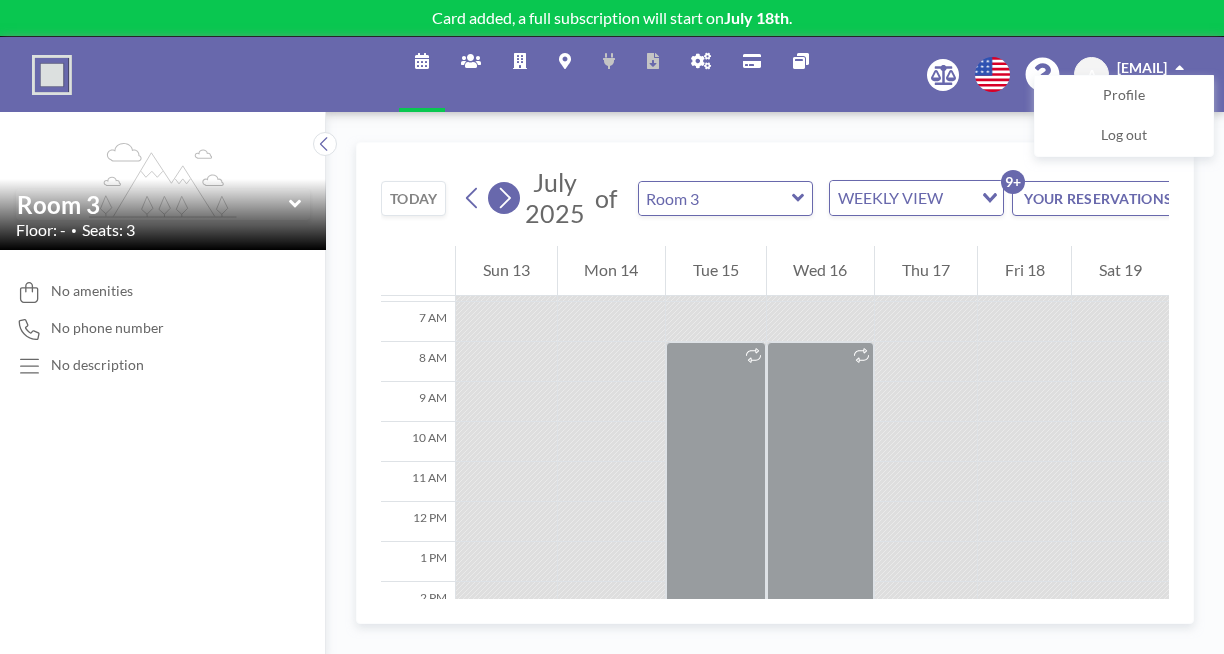 click 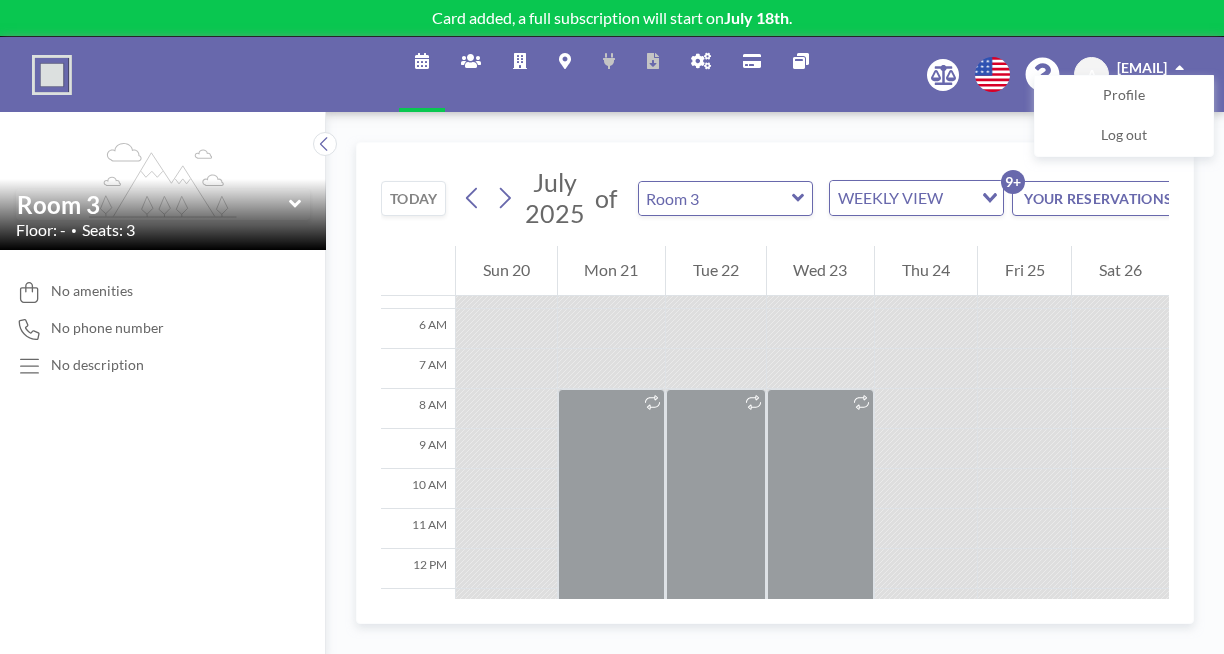 scroll, scrollTop: 281, scrollLeft: 0, axis: vertical 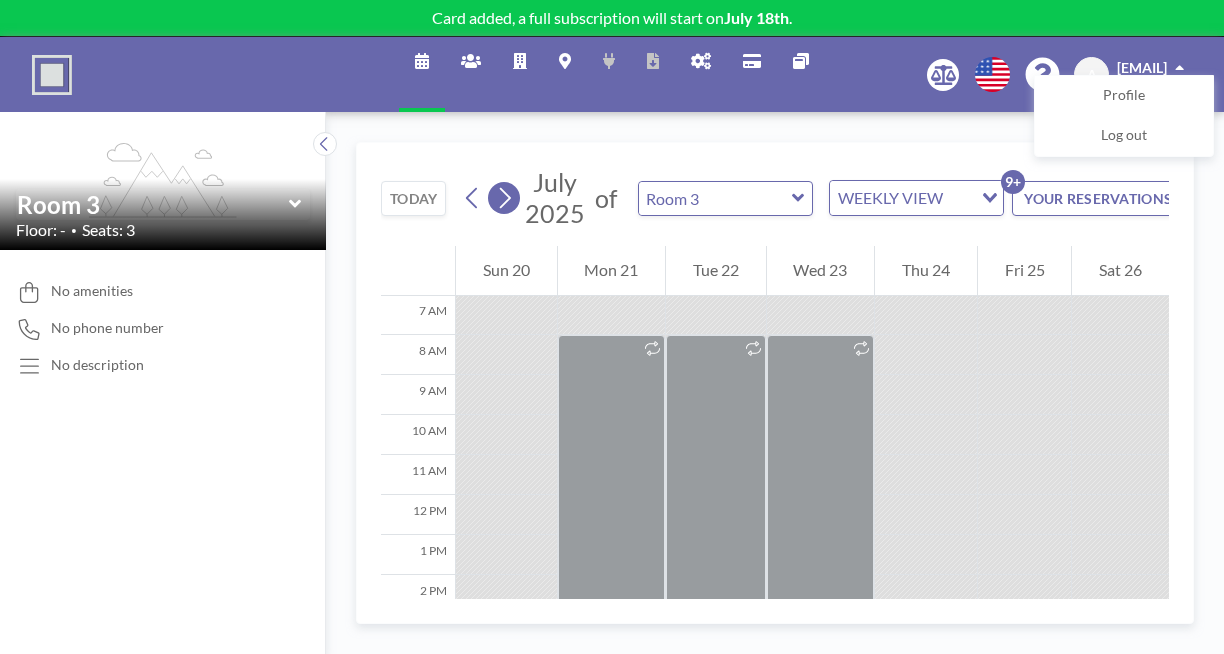 click 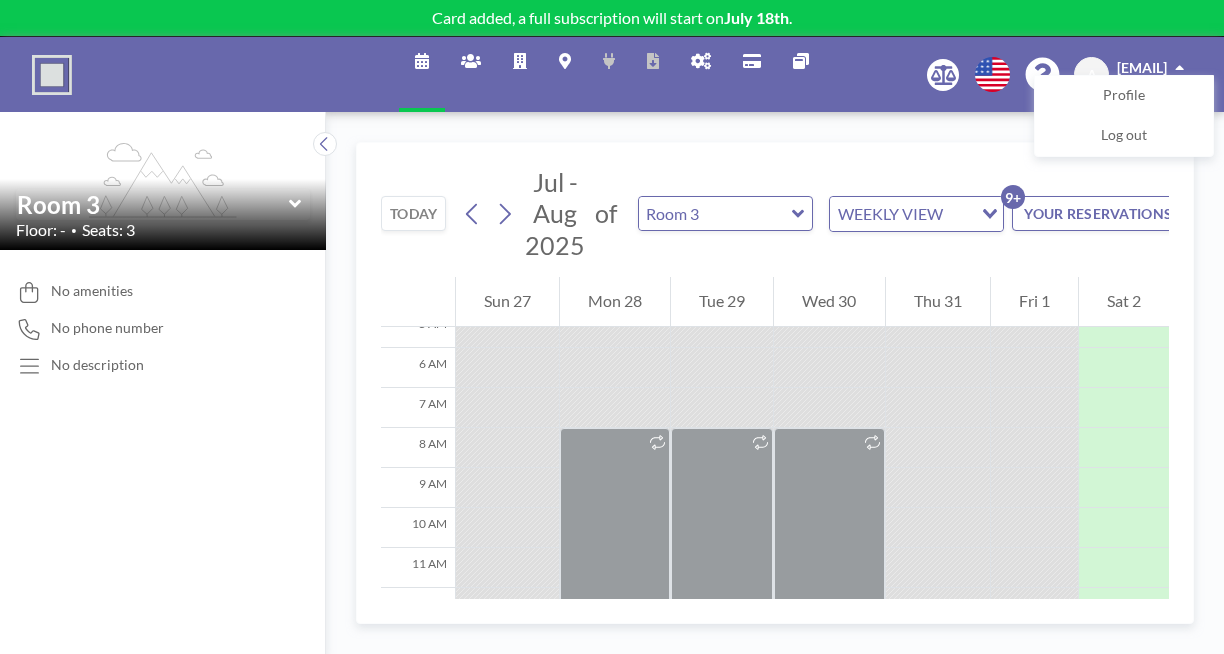 scroll, scrollTop: 202, scrollLeft: 0, axis: vertical 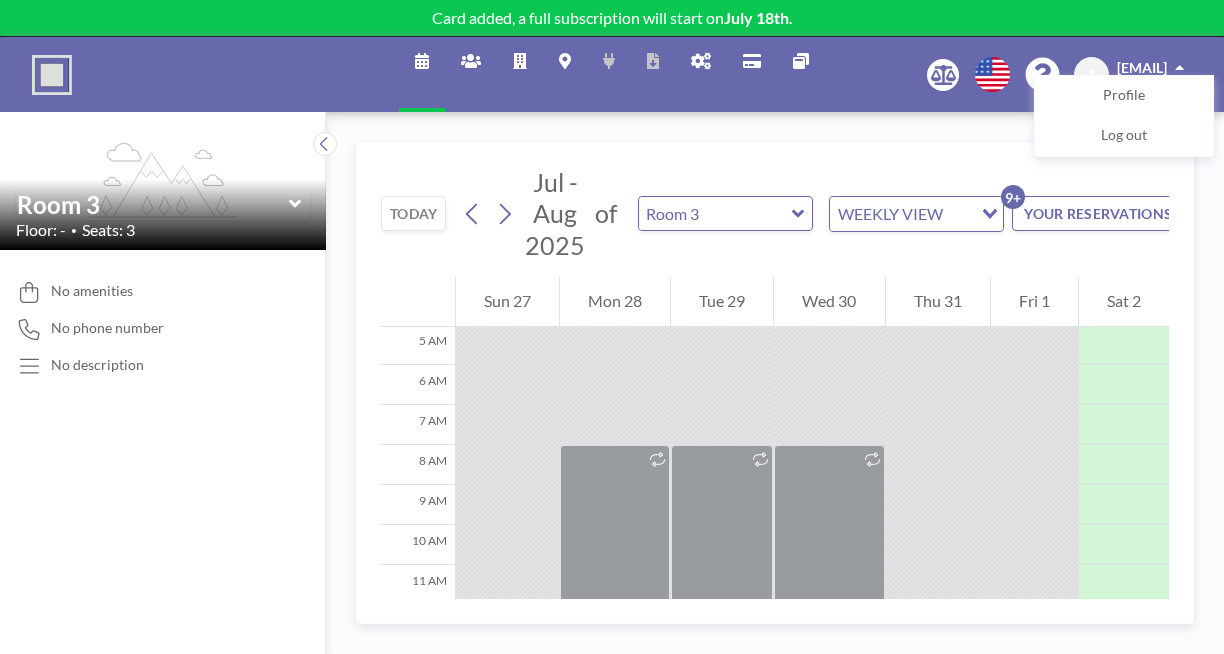 click 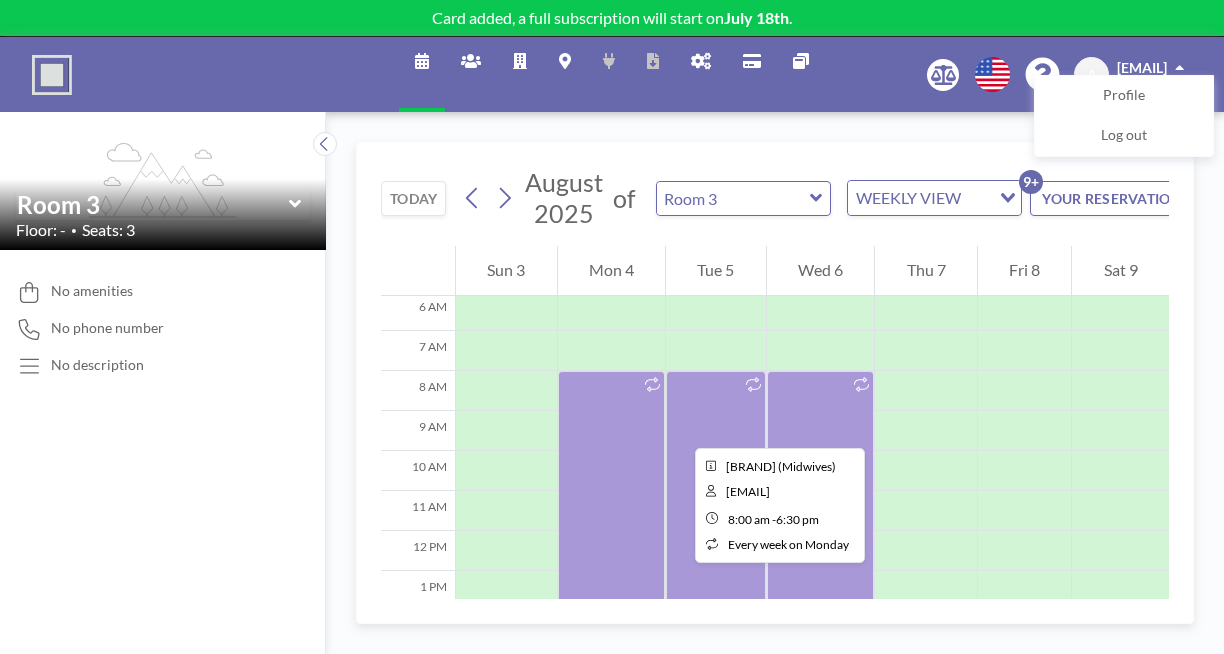 scroll, scrollTop: 230, scrollLeft: 0, axis: vertical 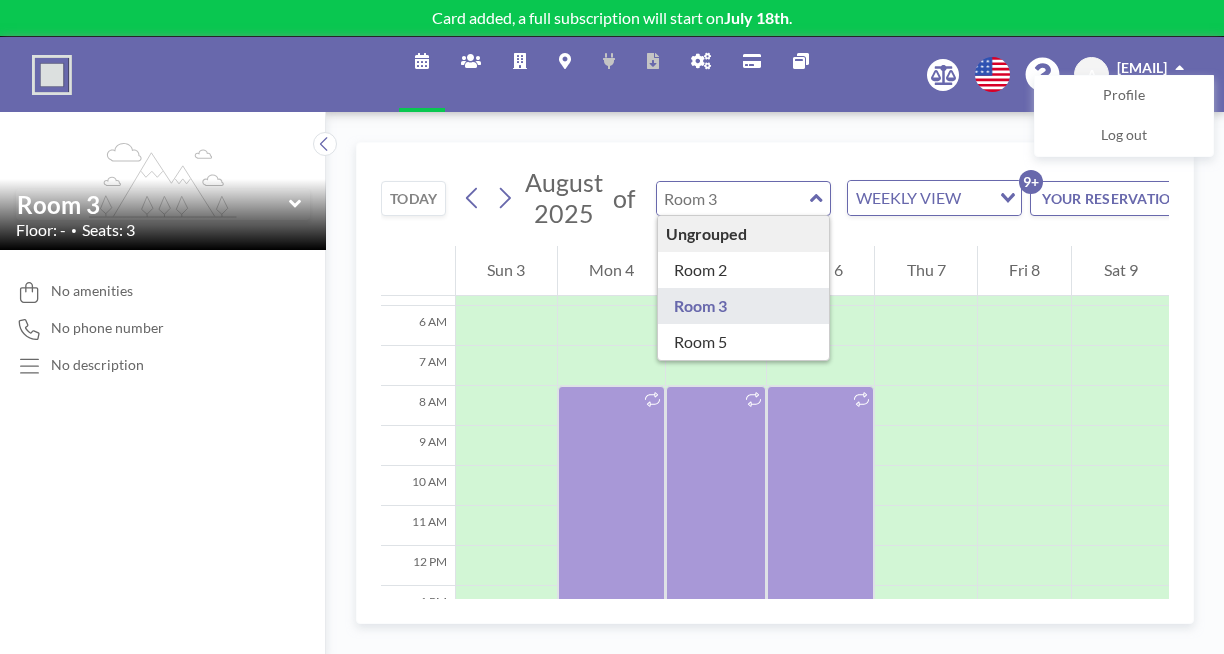 click at bounding box center (733, 198) 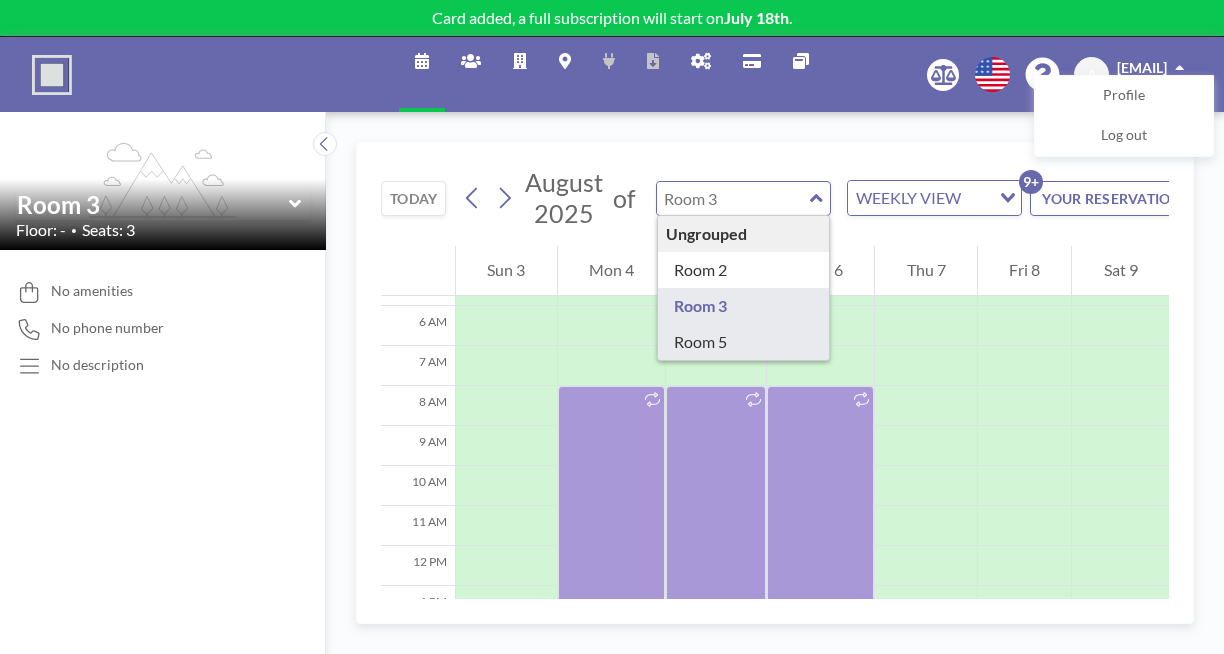 type on "Room 5" 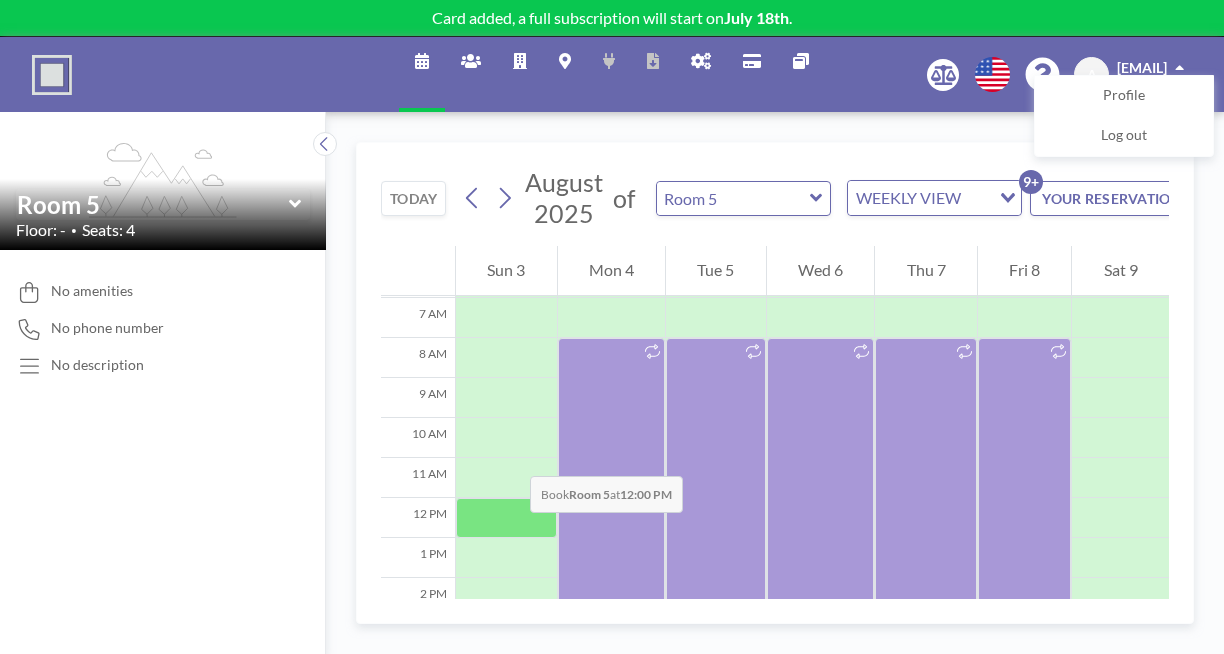 scroll, scrollTop: 281, scrollLeft: 0, axis: vertical 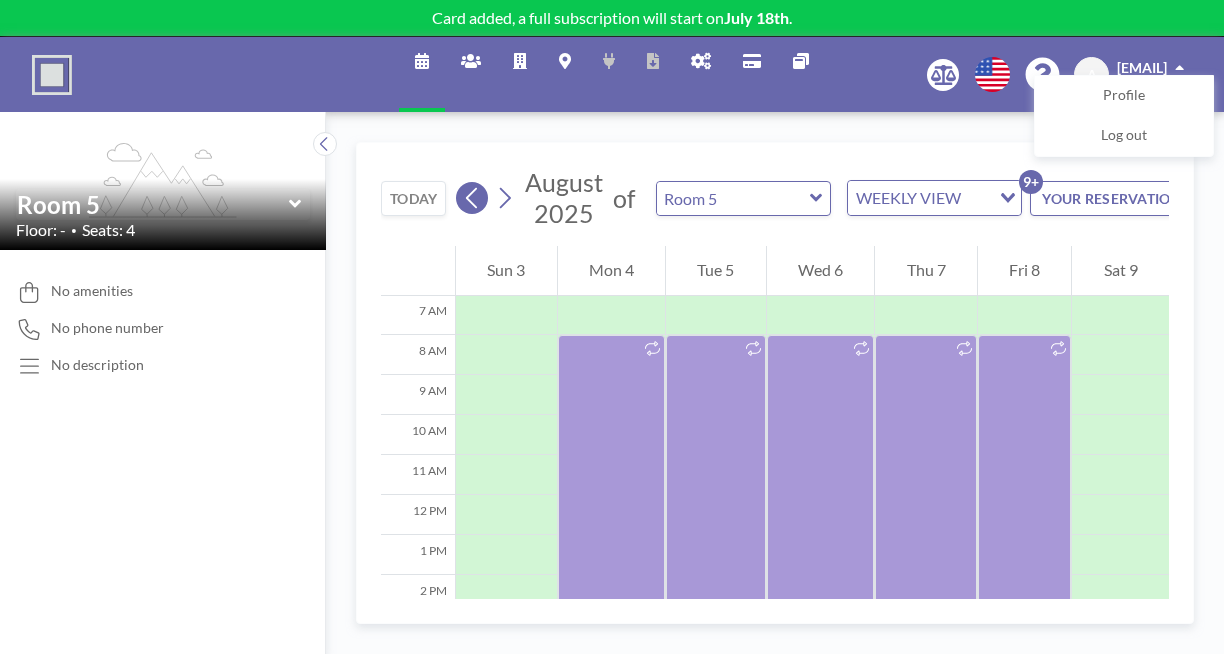 click 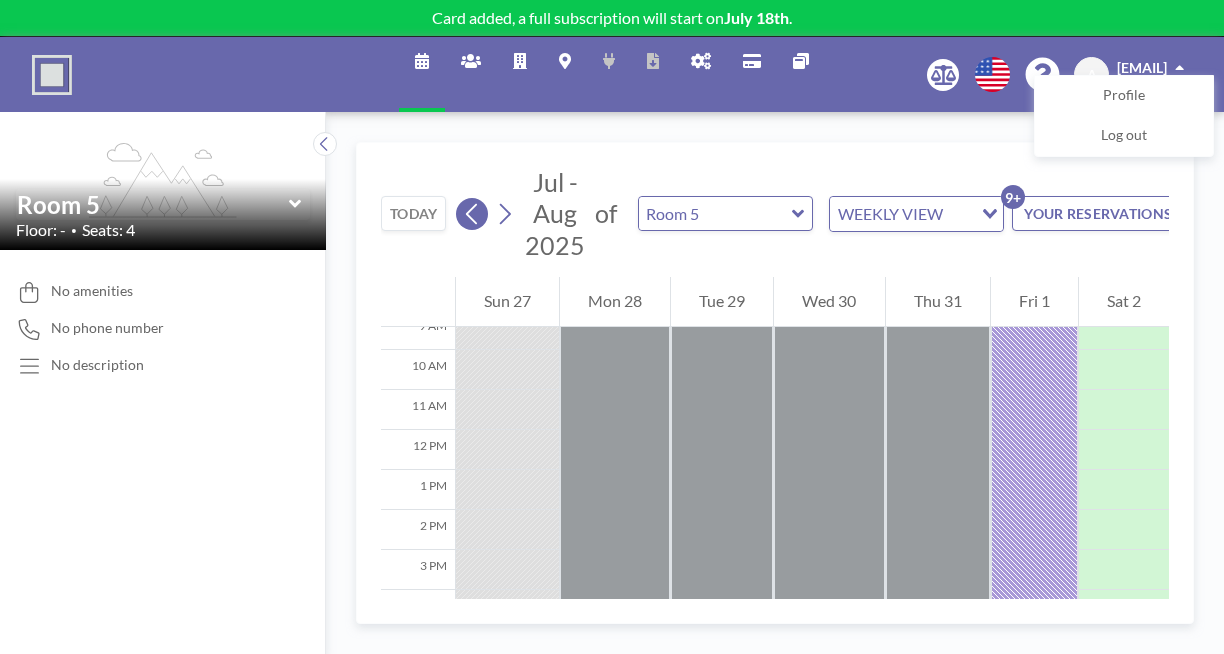 scroll, scrollTop: 392, scrollLeft: 0, axis: vertical 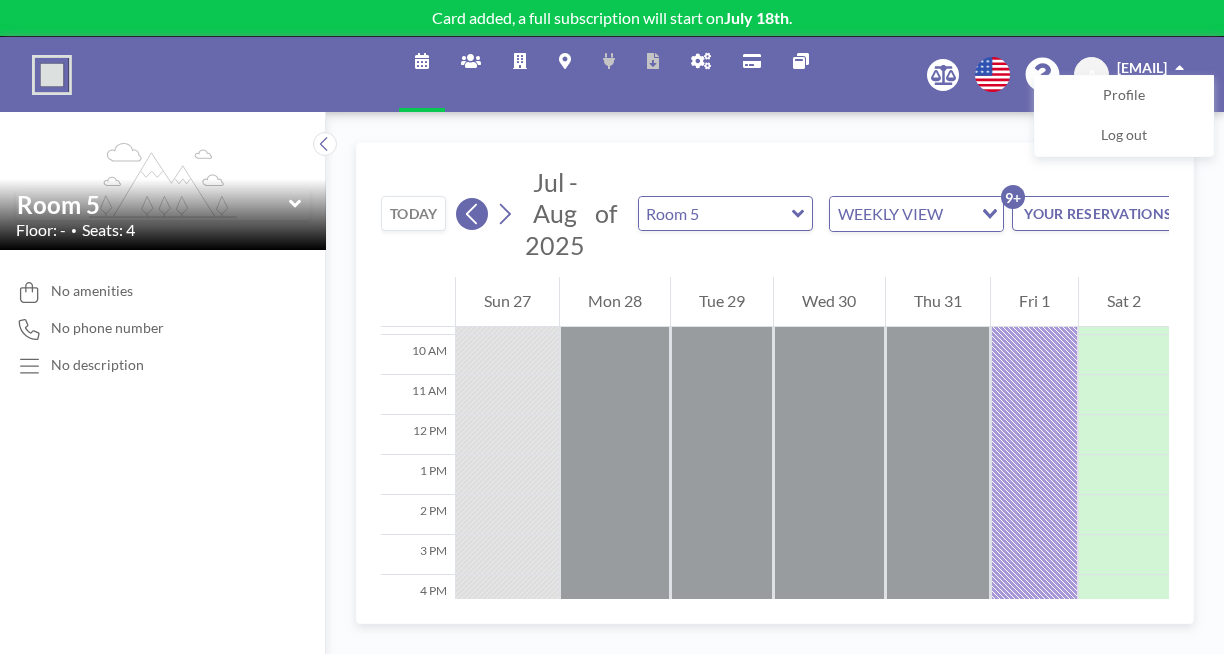 click 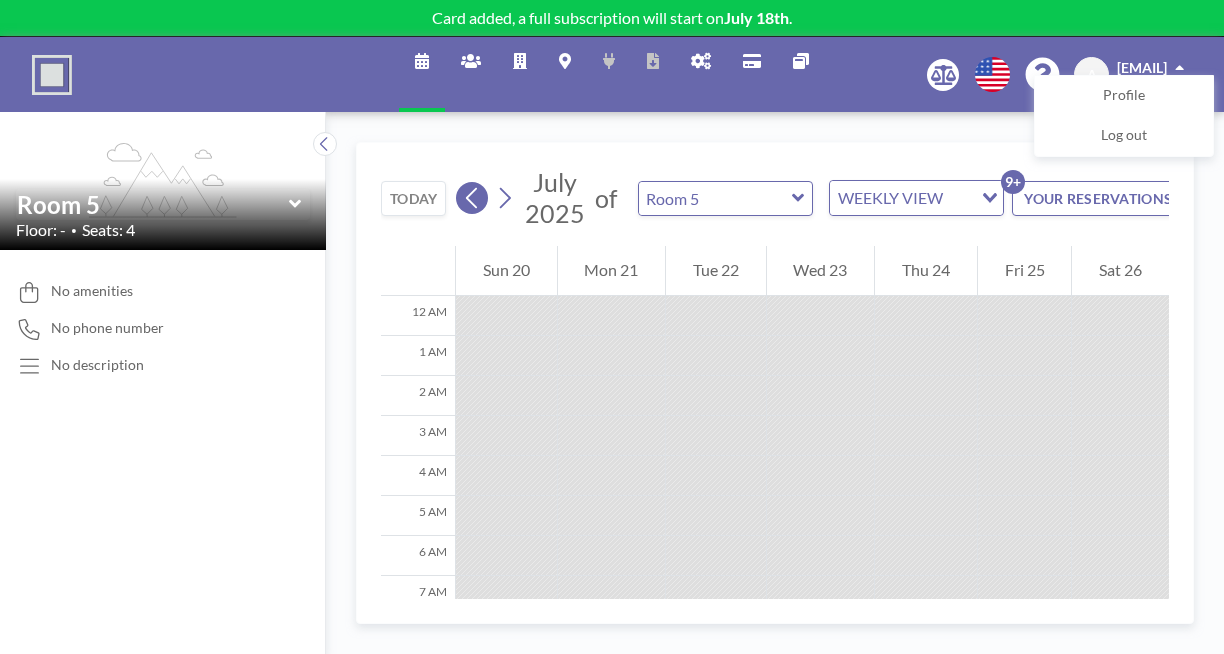 scroll, scrollTop: 227, scrollLeft: 0, axis: vertical 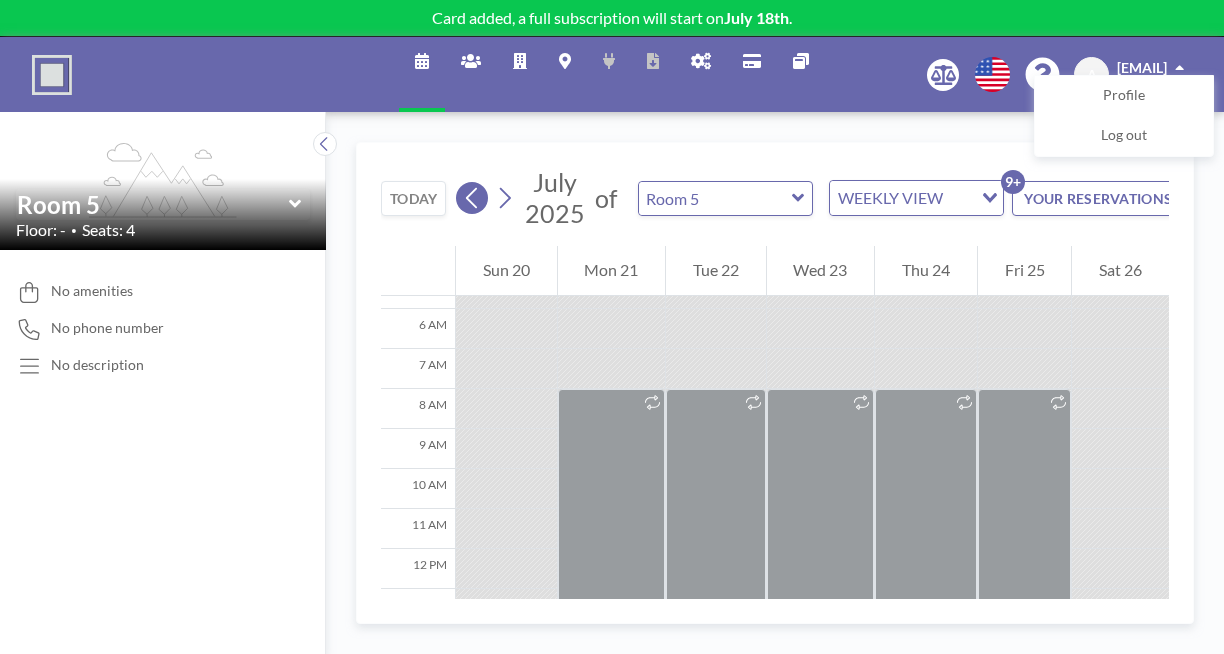 click 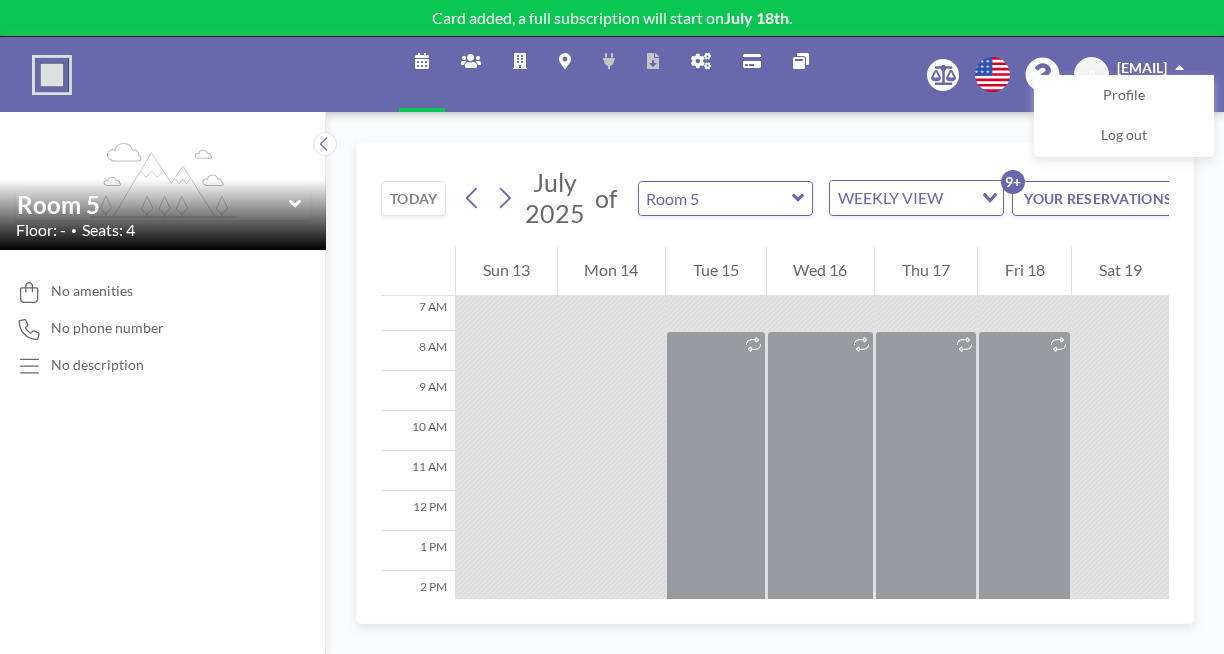 scroll, scrollTop: 288, scrollLeft: 0, axis: vertical 